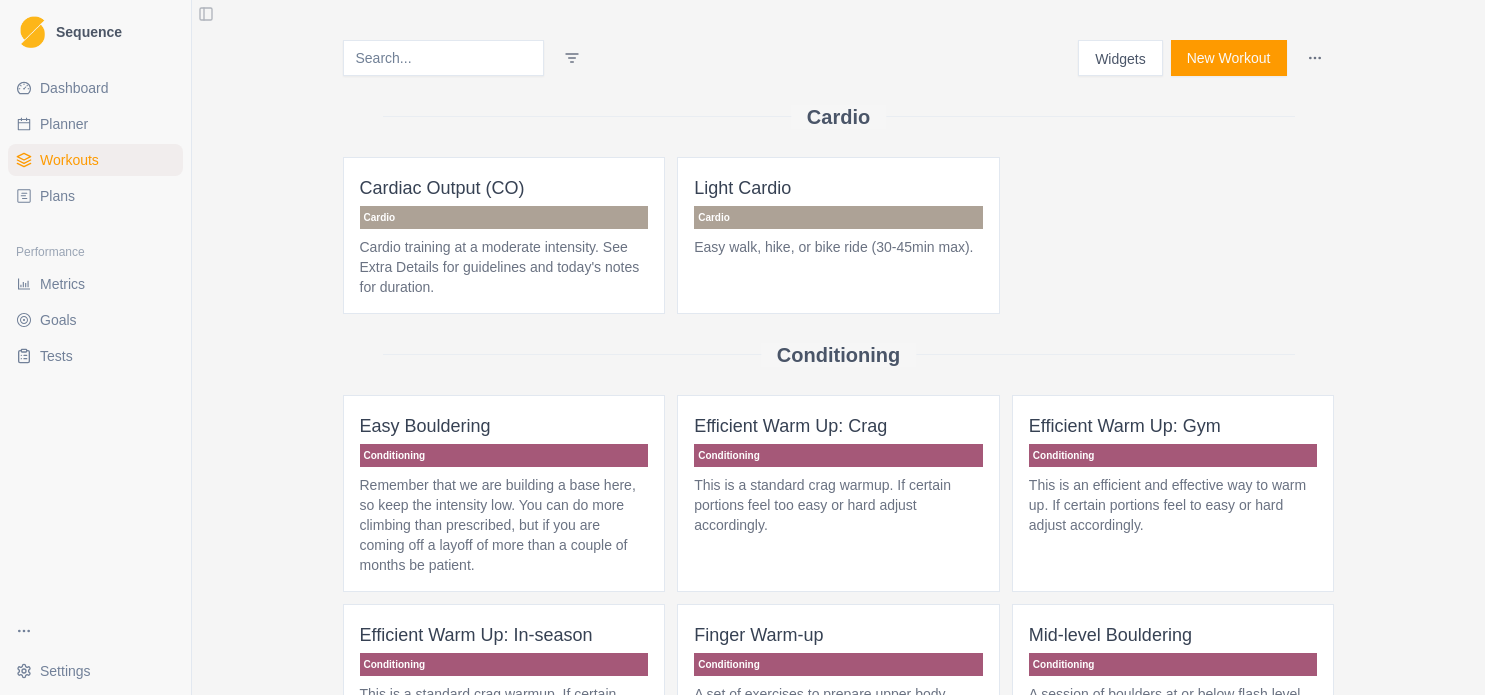 scroll, scrollTop: 0, scrollLeft: 0, axis: both 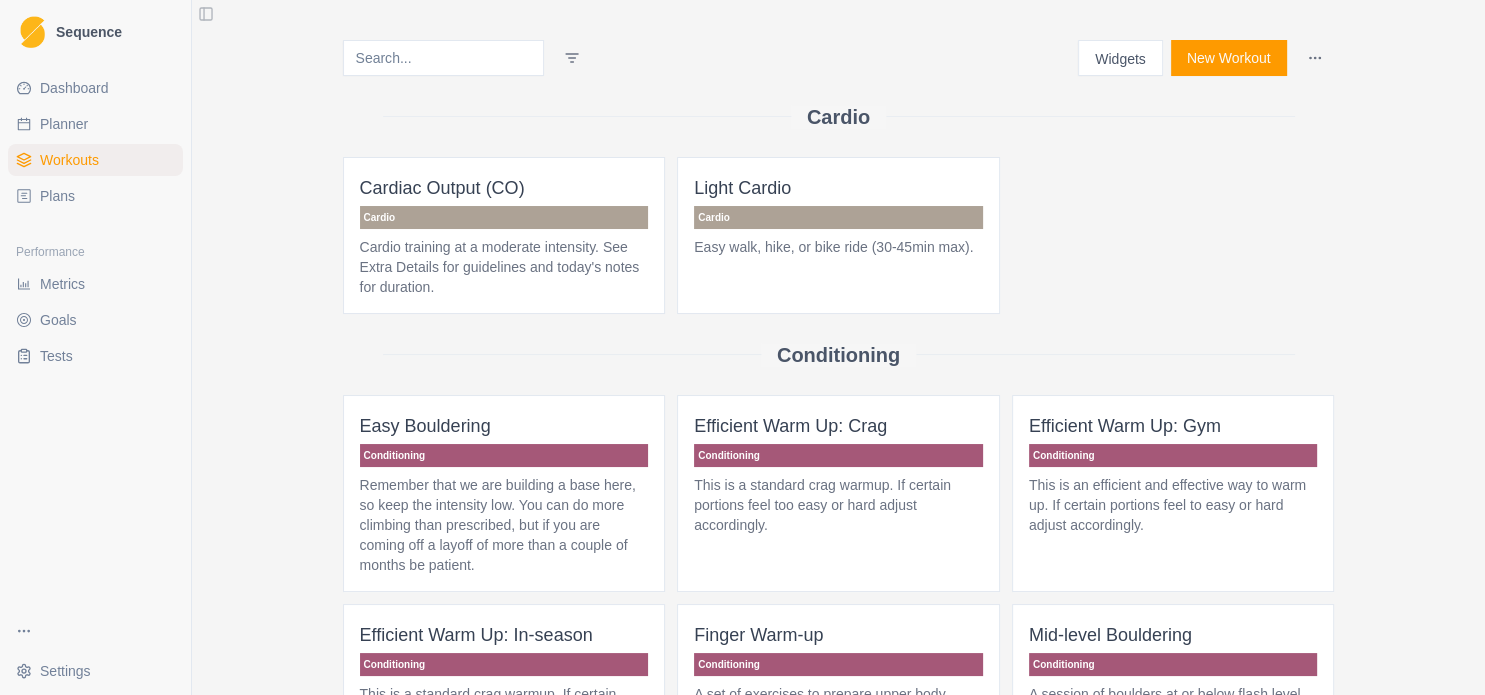 click on "Plans" at bounding box center (95, 196) 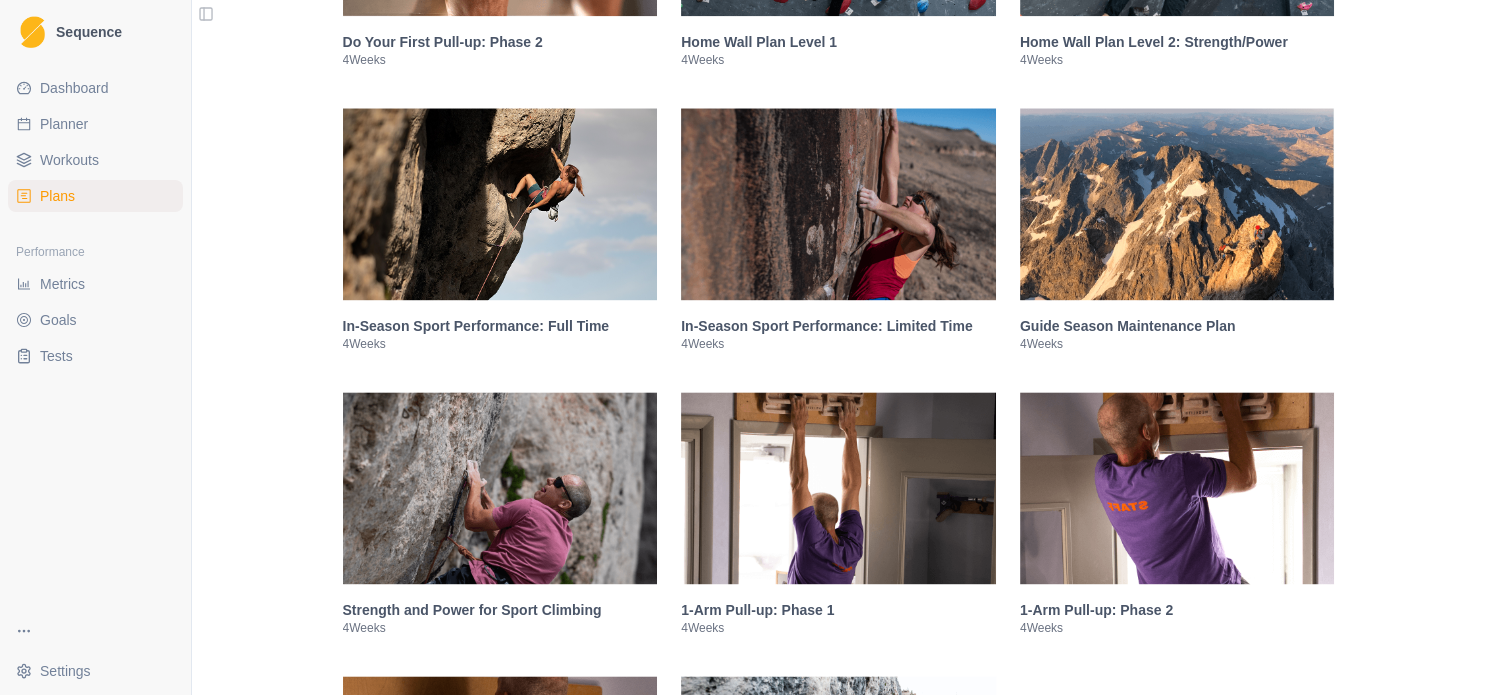 scroll, scrollTop: 1728, scrollLeft: 0, axis: vertical 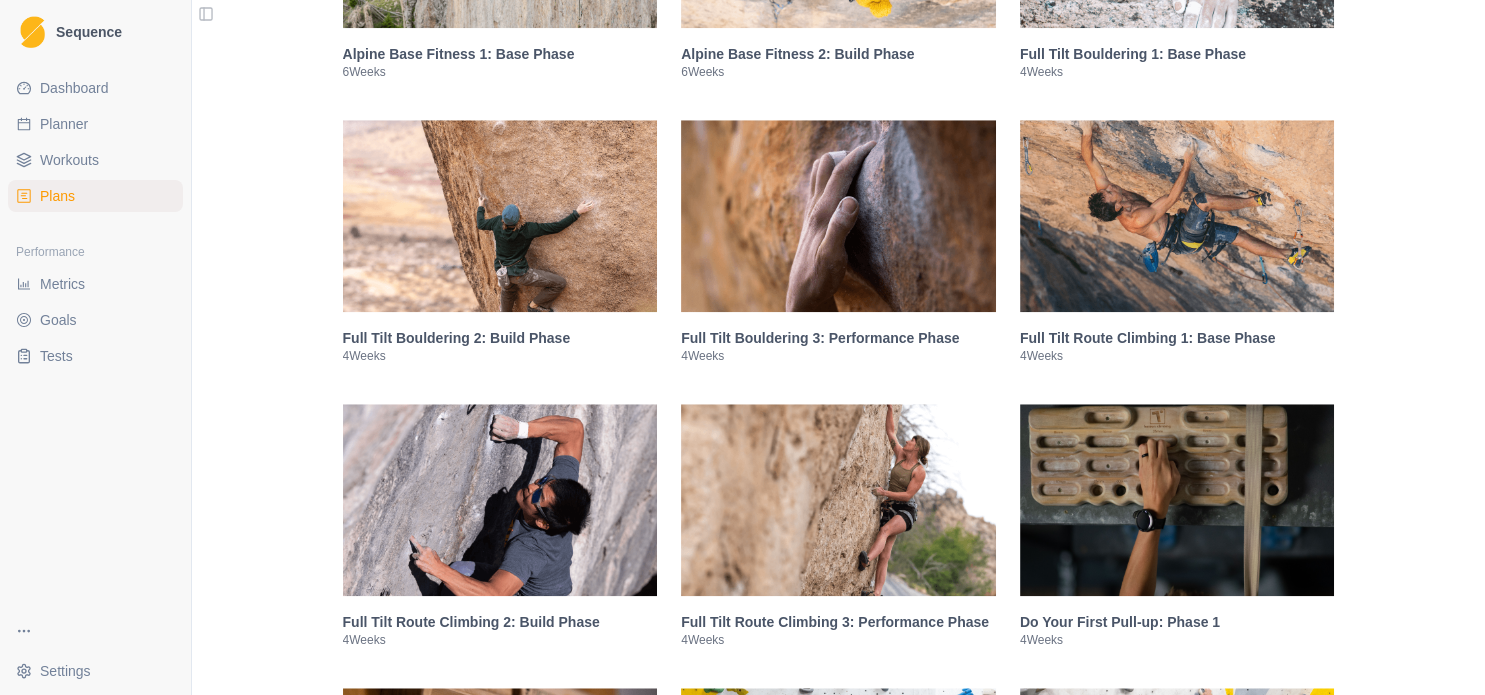 click on "Planner" at bounding box center (95, 124) 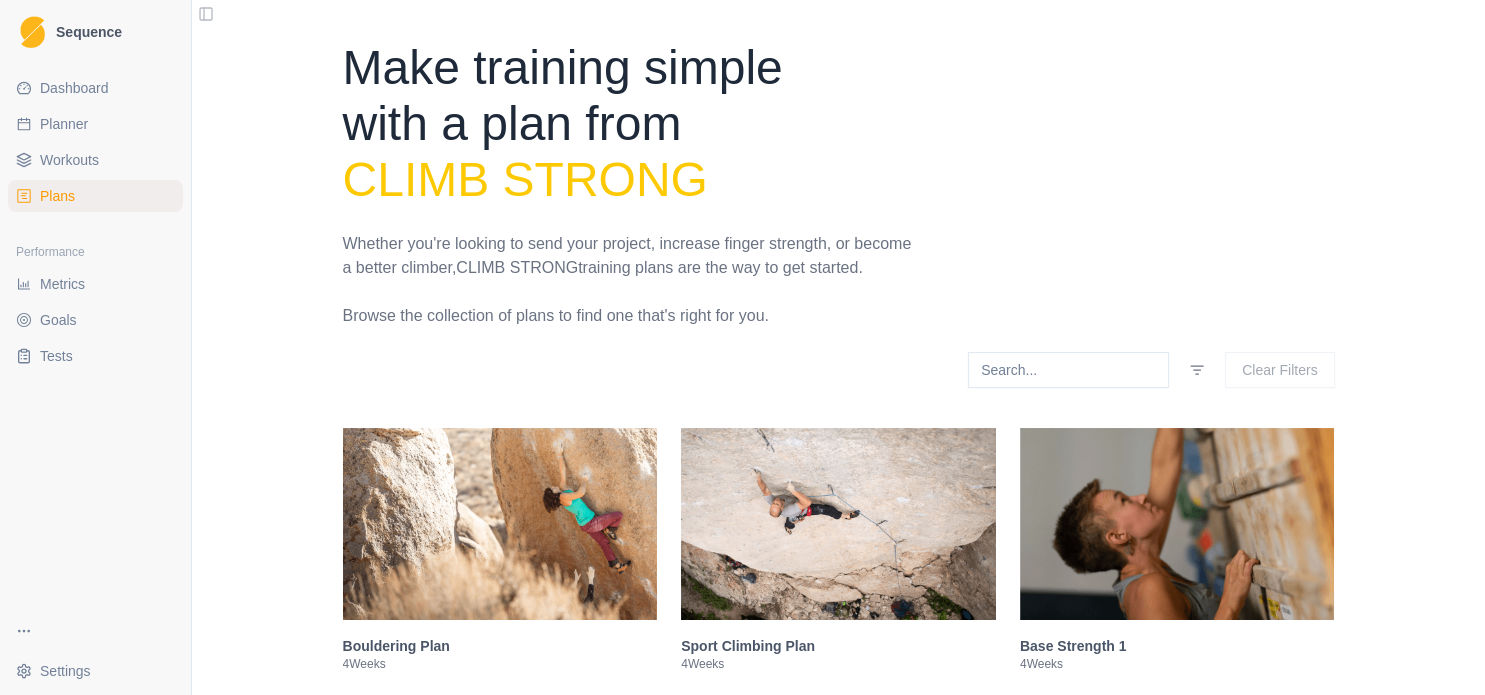 select on "month" 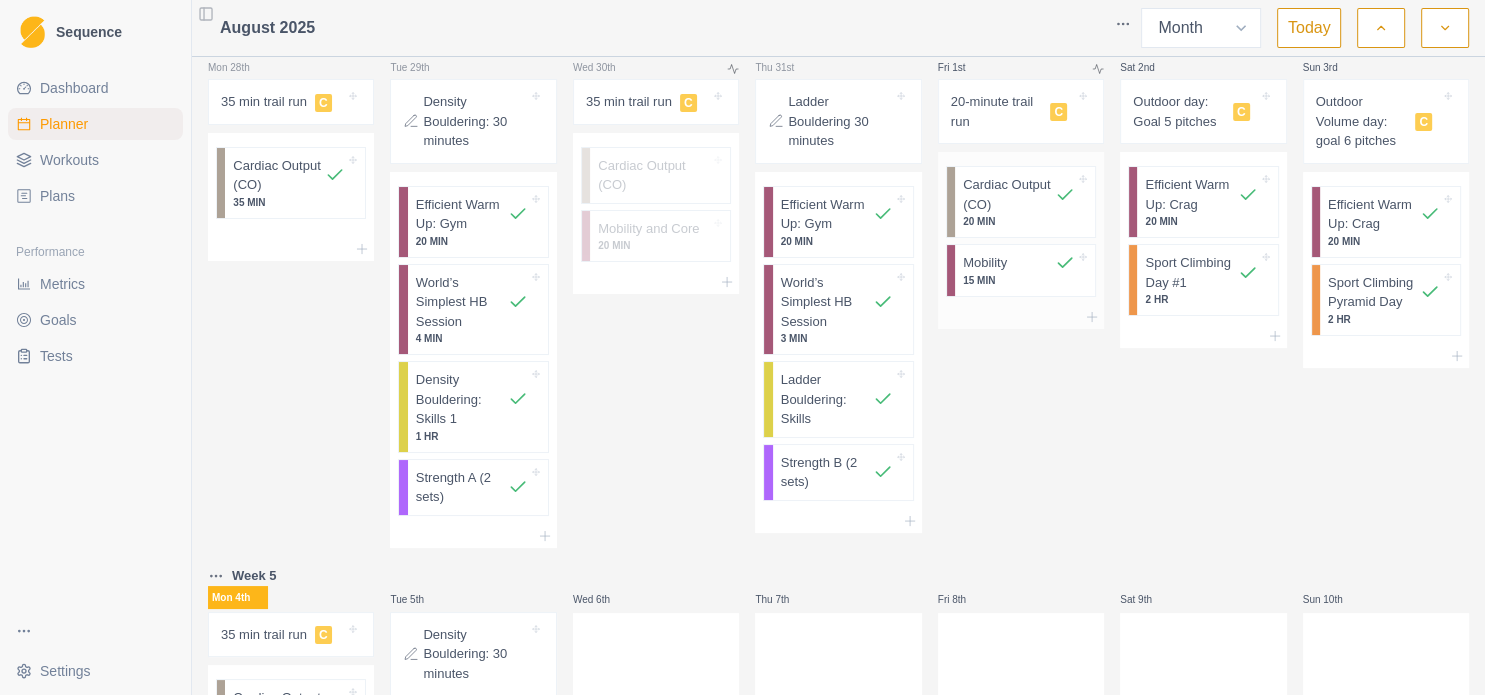 scroll, scrollTop: 0, scrollLeft: 0, axis: both 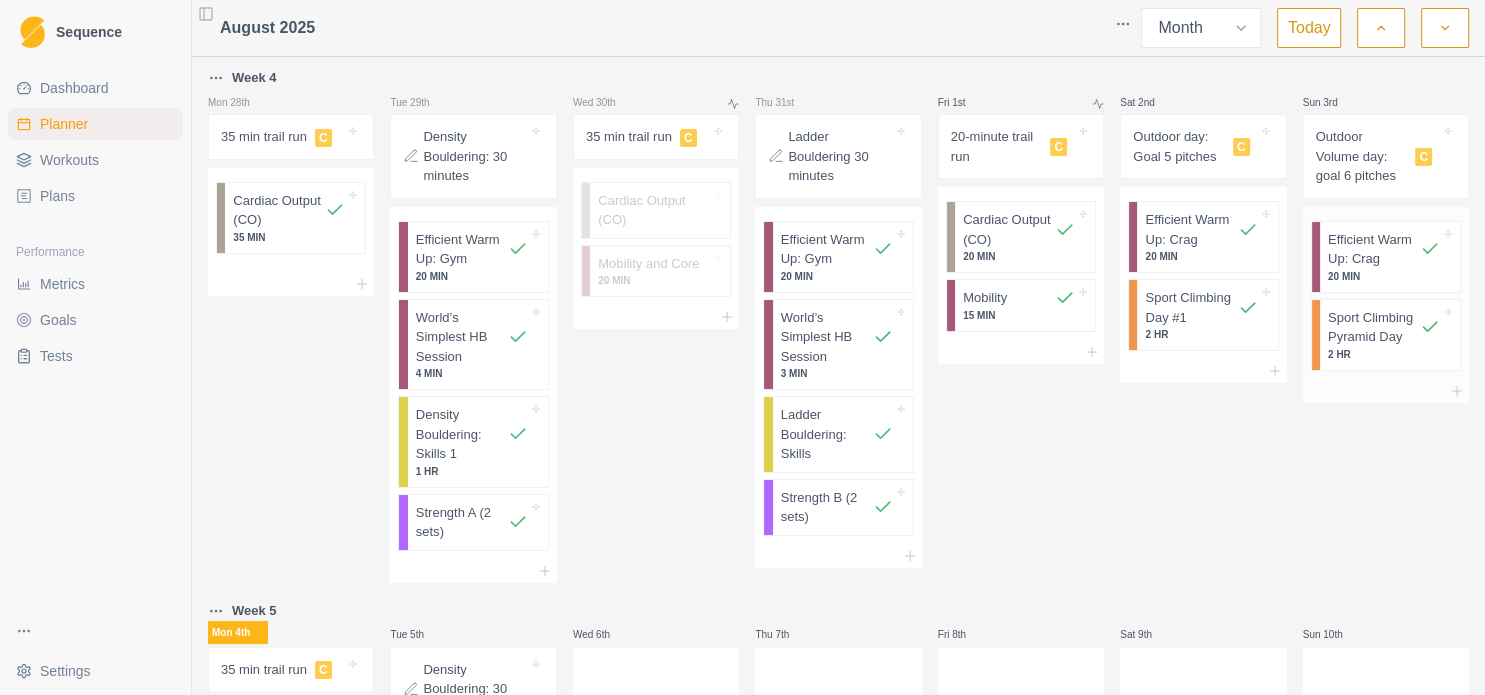 click on "Efficient Warm Up: Crag" at bounding box center [1374, 249] 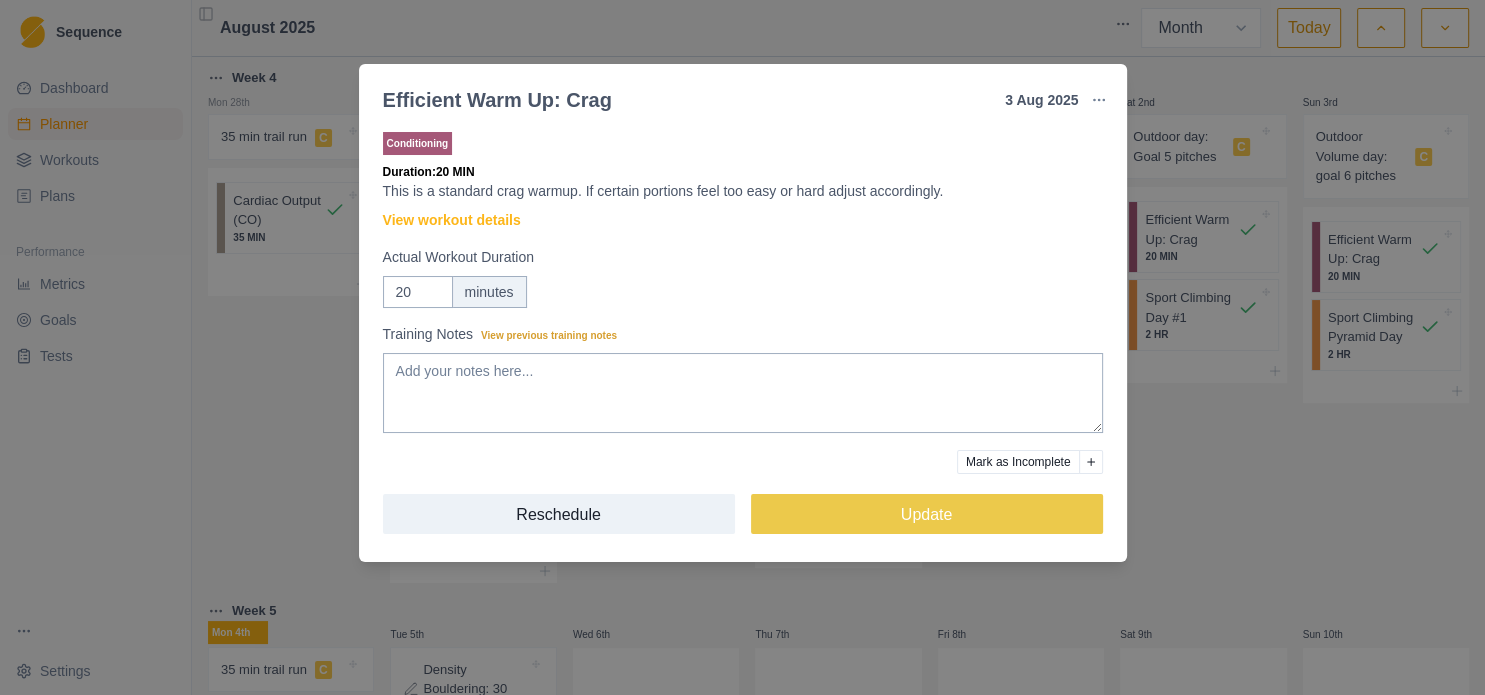 click on "Efficient Warm Up: Crag [DATE] Link To Goal View Workout Metrics Edit Original Workout Reschedule Workout Remove From Schedule Conditioning Duration:  20 MIN This is a standard crag warmup. If certain portions feel too easy or hard adjust accordingly. View workout details Actual Workout Duration 20 minutes Training Notes View previous training notes Mark as Incomplete Reschedule Update" at bounding box center (742, 347) 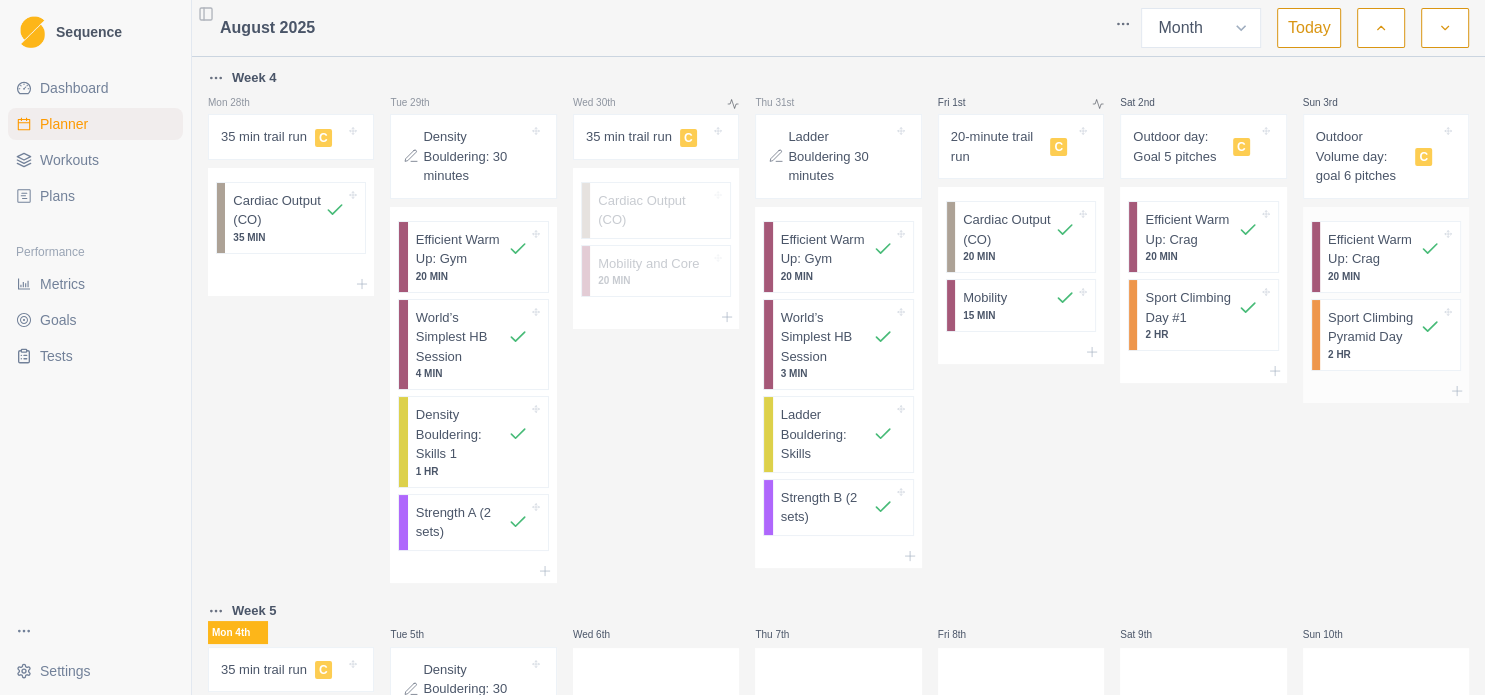 click on "Sport Climbing Pyramid Day" at bounding box center (1374, 327) 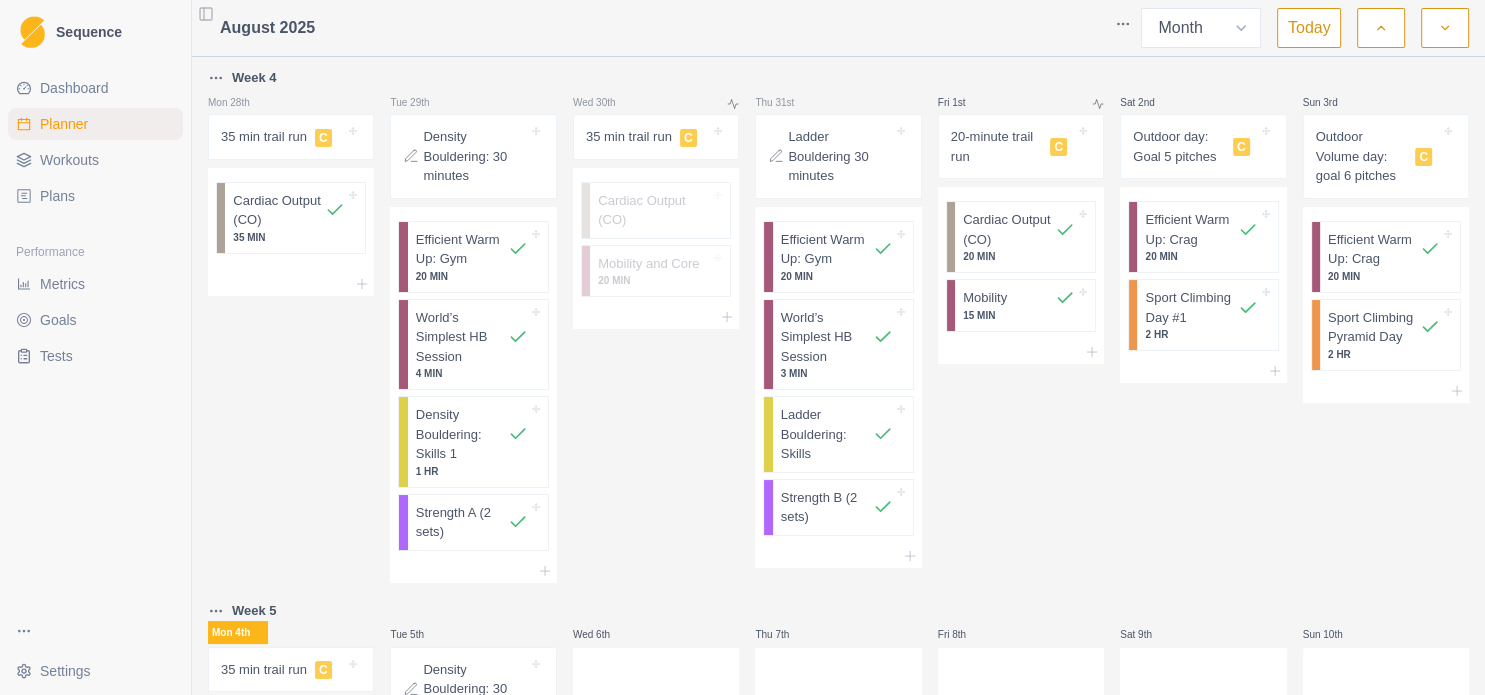 select on "8" 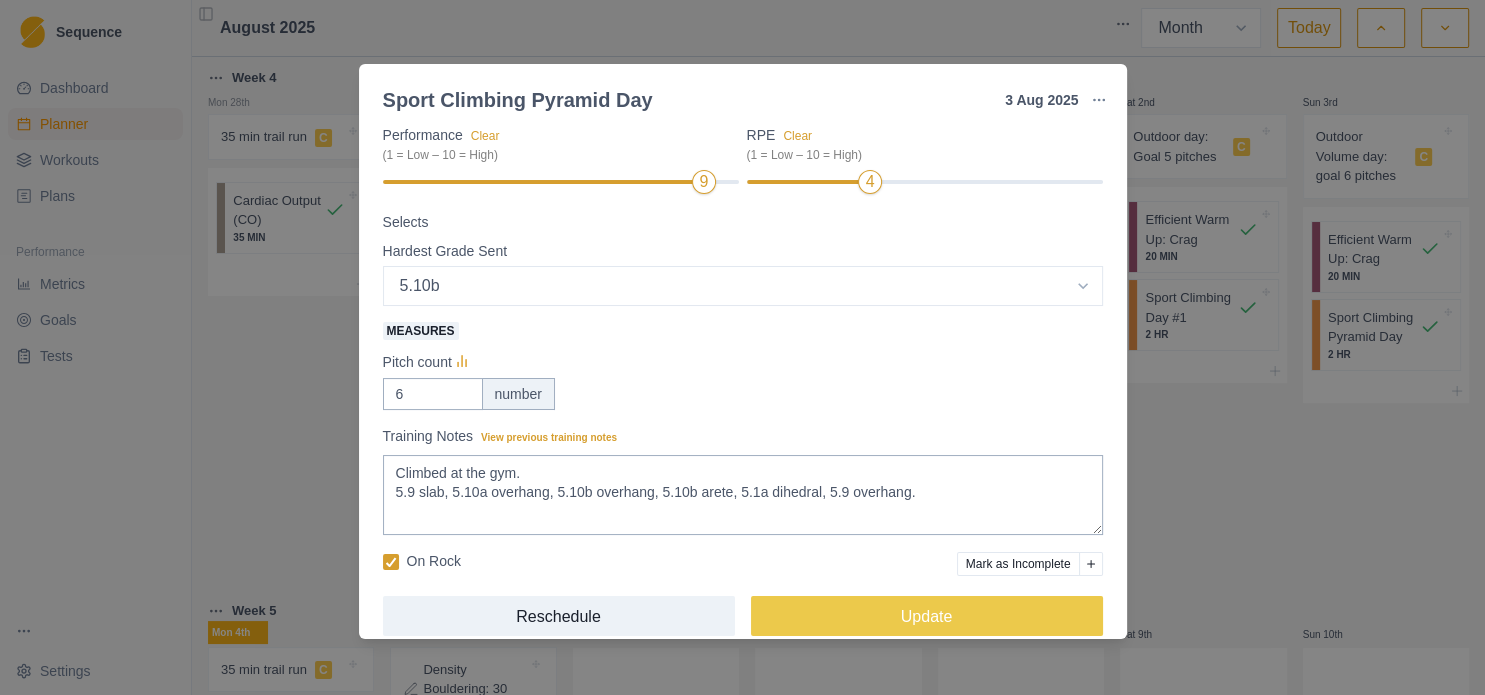 scroll, scrollTop: 280, scrollLeft: 0, axis: vertical 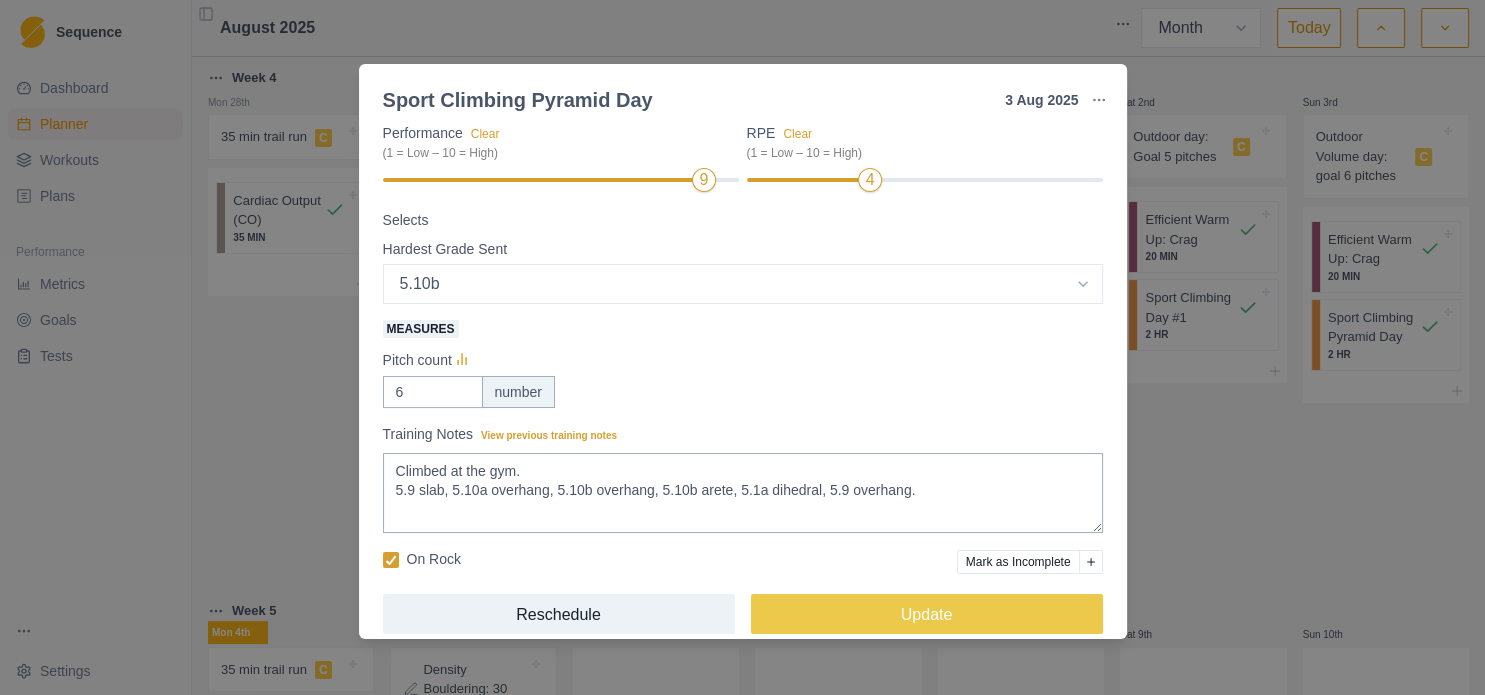 click on "Sport Climbing Pyramid Day [DATE] Link To Goal View Workout Metrics Edit Original Workout Reschedule Workout Remove From Schedule Power Endurance Duration:  2 HR Outdoor (or indoor) day of projecting second tier routes, building a solid pyramid below your goal route grade. View workout details Actual Workout Duration 120 minutes Feeling Clear (1 = Low – 10 = High) 8 Motivation Clear (1 = Low – 10 = High) 8 Performance Clear (1 = Low – 10 = High) 9 RPE Clear (1 = Low – 10 = High) 4 Selects Hardest Grade Sent Select option 5.4 5.5 5.6 5.7 5.8 5.9 5.10a 5.10b 5.10c 5.10d 5.11a 5.11b 5.11c 5.11d 5.12a 5.12b 5.12c 5.12d 5.13a 5.13b 5.13c 5.13d 5.14a 5.14b 5.14c 5.14d 5.15a 5.15b 5.15c 5.15d Measures Pitch count 6 number Training Notes View previous training notes Climbed at the gym.
5.9 slab, 5.10a overhang, 5.10b overhang, 5.10b arete, 5.1a dihedral, 5.9 overhang. On Rock Mark as Incomplete Reschedule Update" at bounding box center (742, 347) 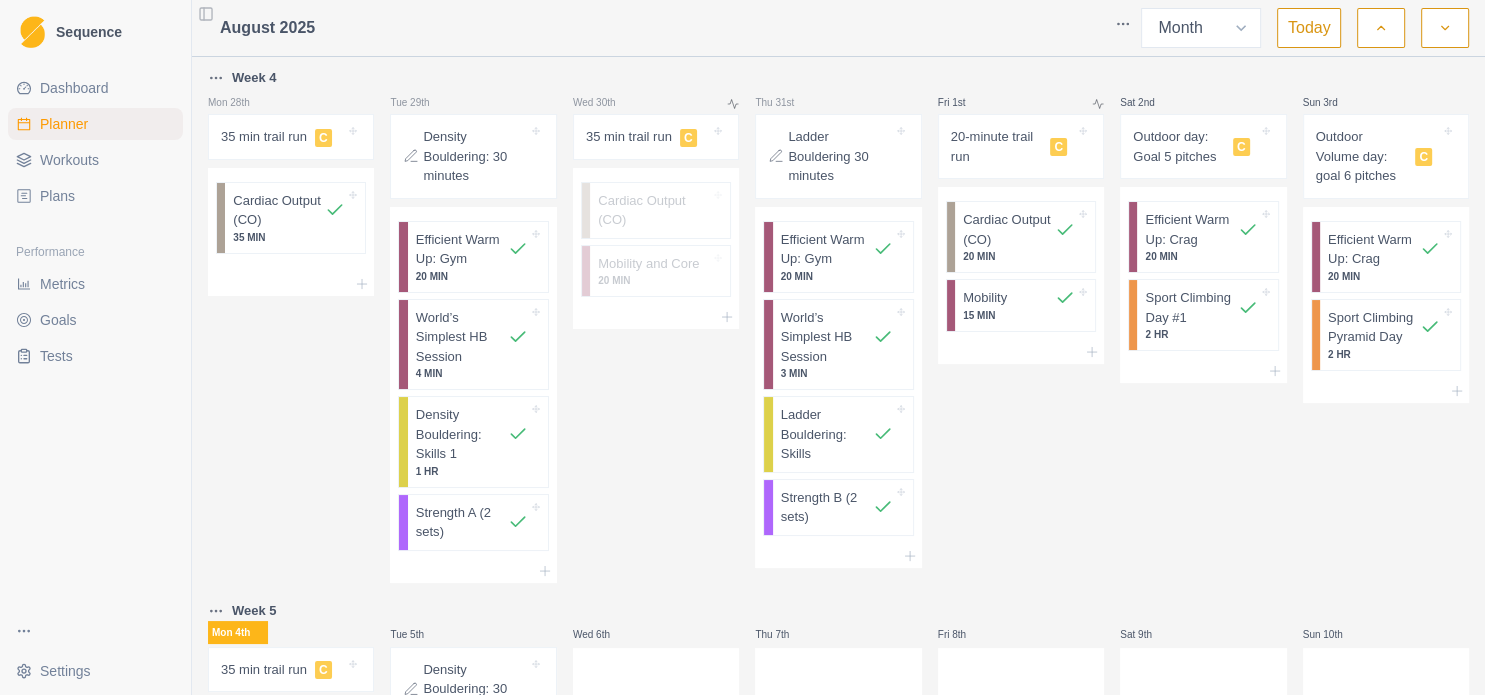 click at bounding box center [1381, 28] 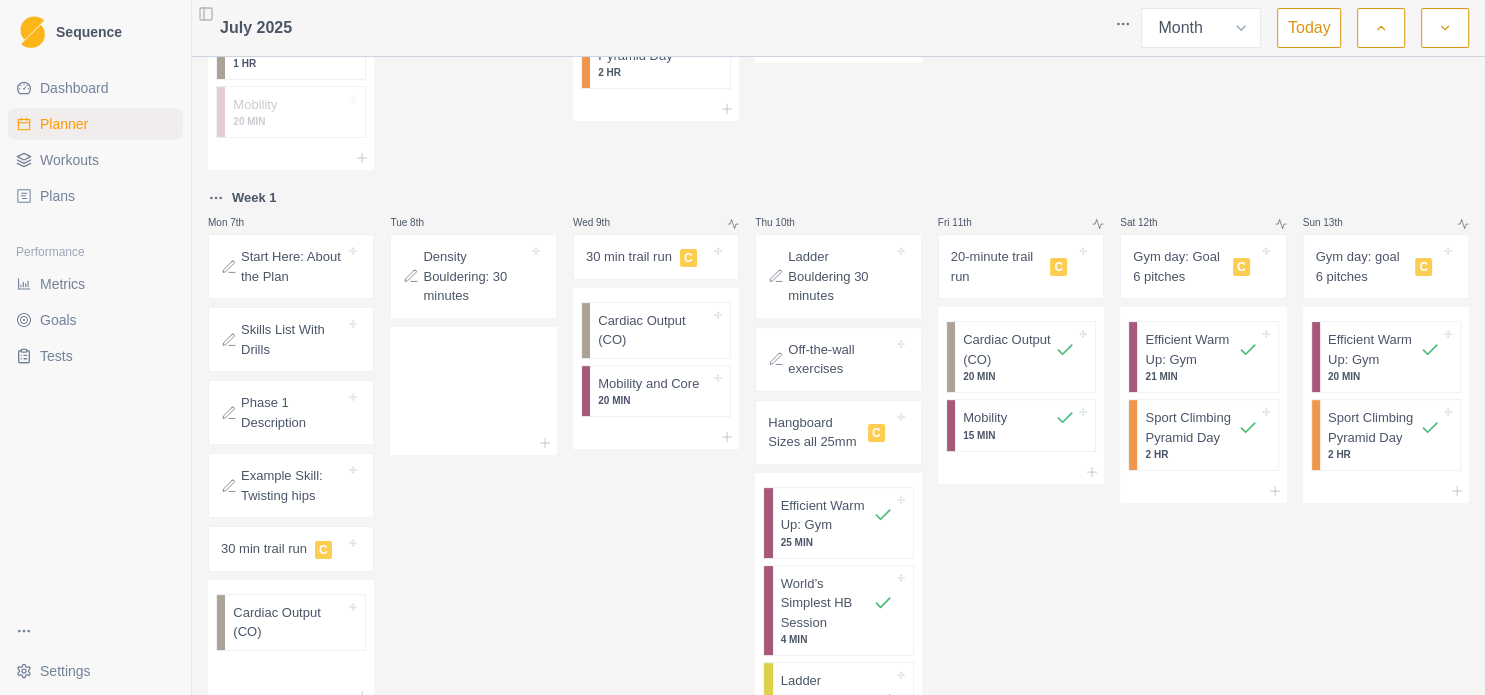 scroll, scrollTop: 432, scrollLeft: 0, axis: vertical 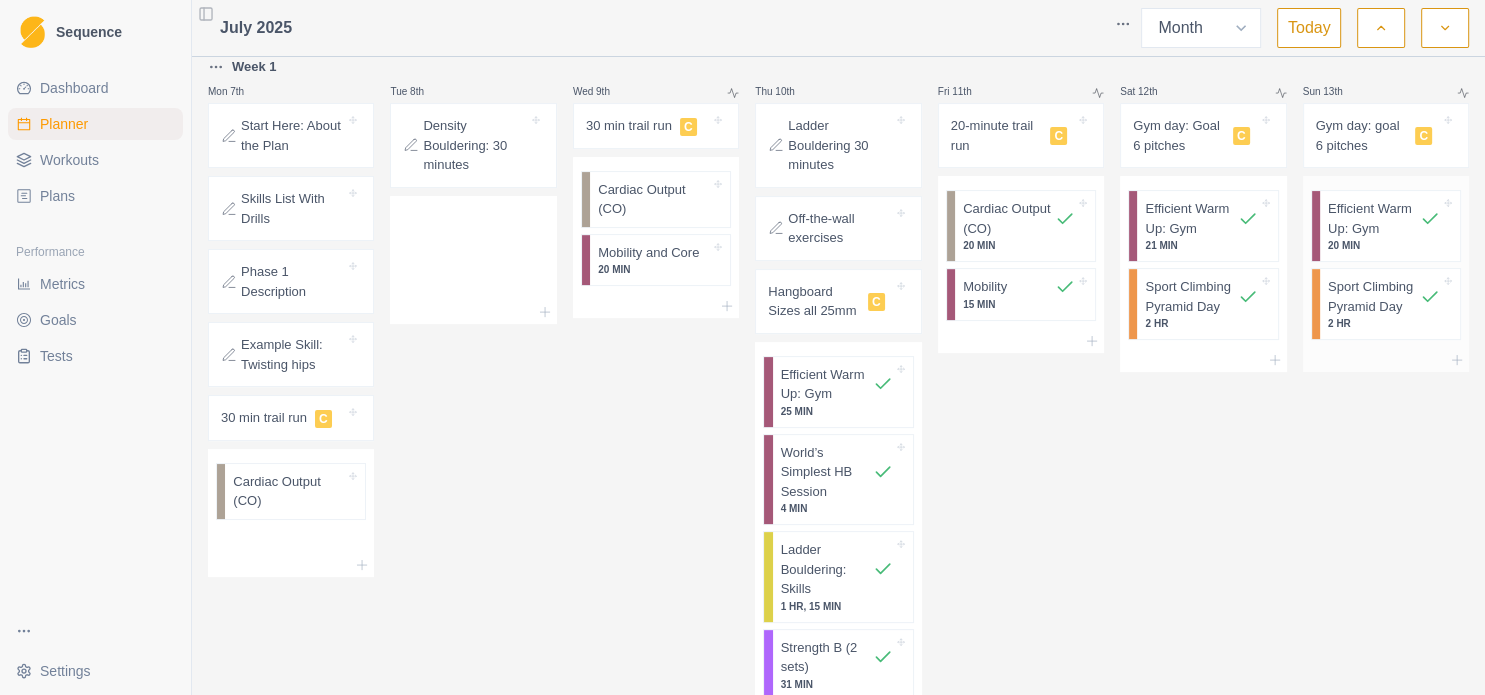 click on "2 HR" at bounding box center (1384, 323) 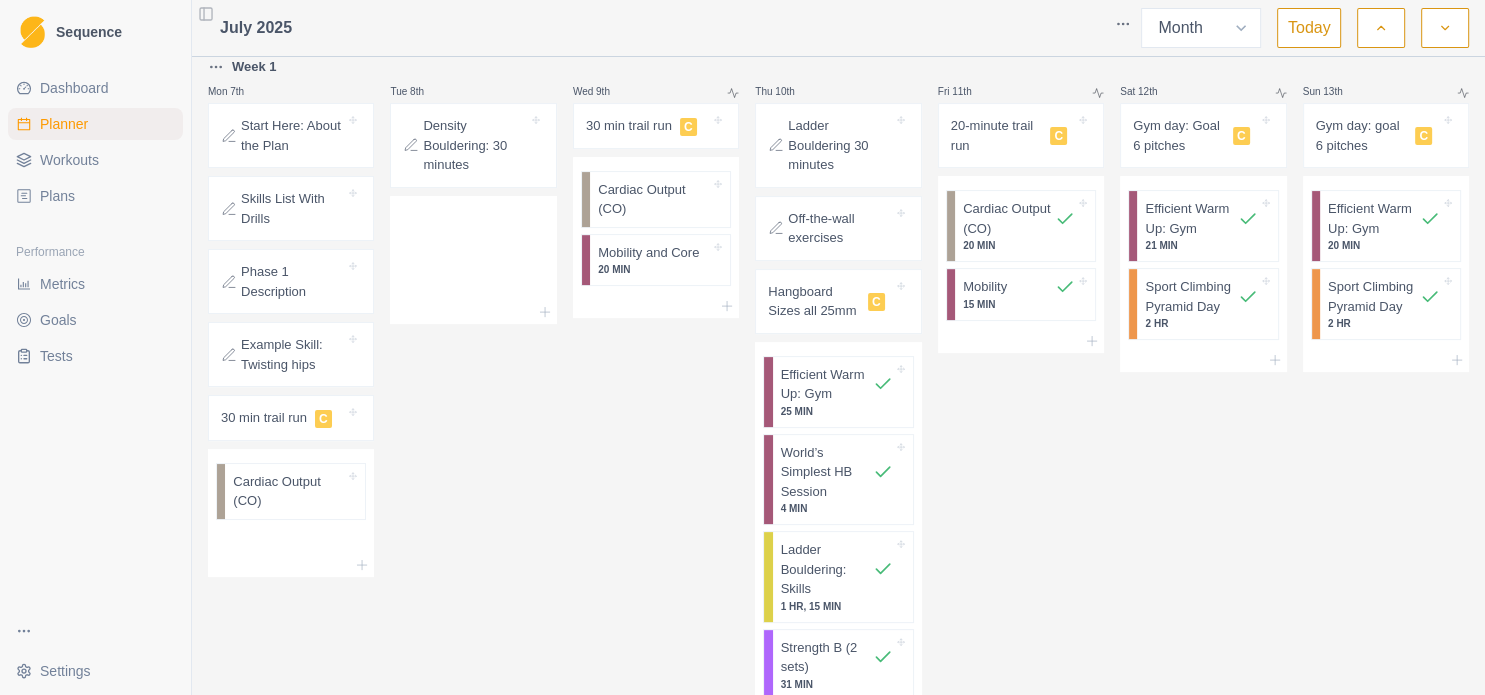 select on "7" 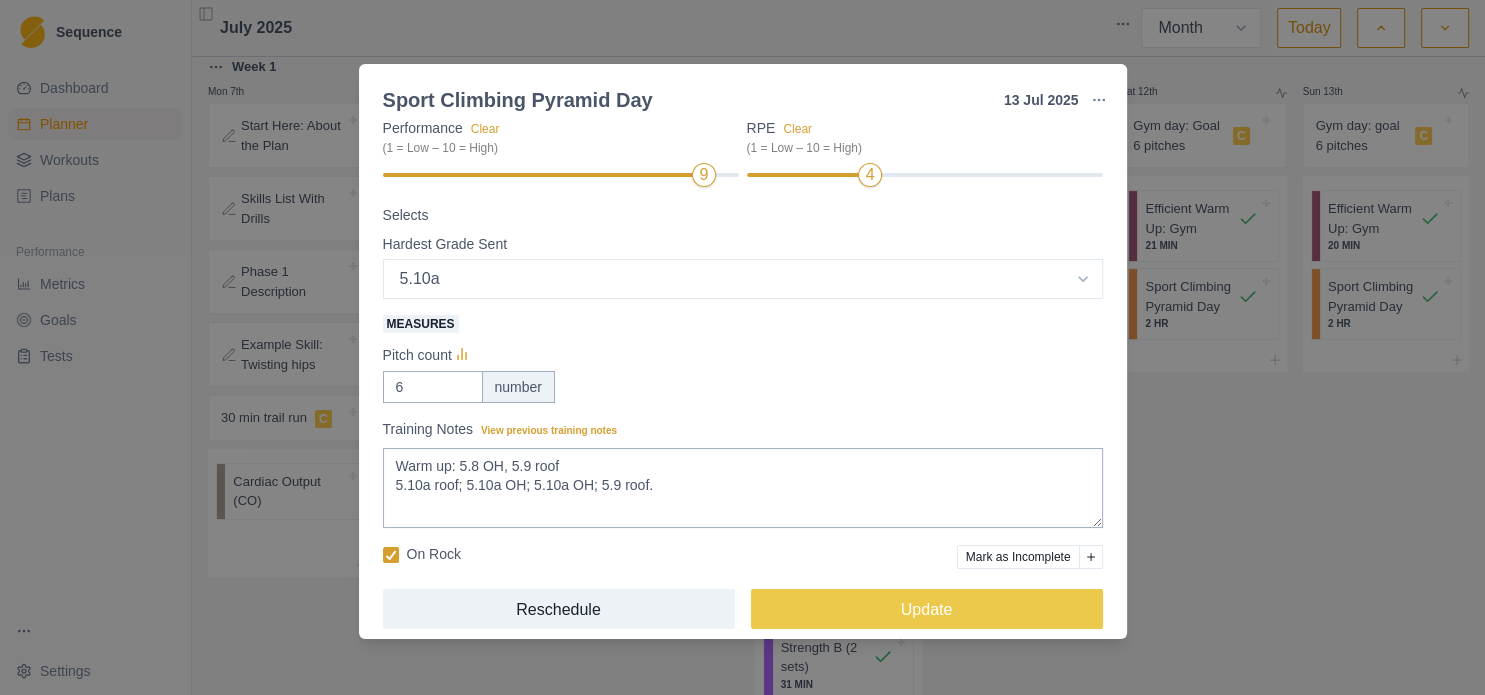 scroll, scrollTop: 304, scrollLeft: 0, axis: vertical 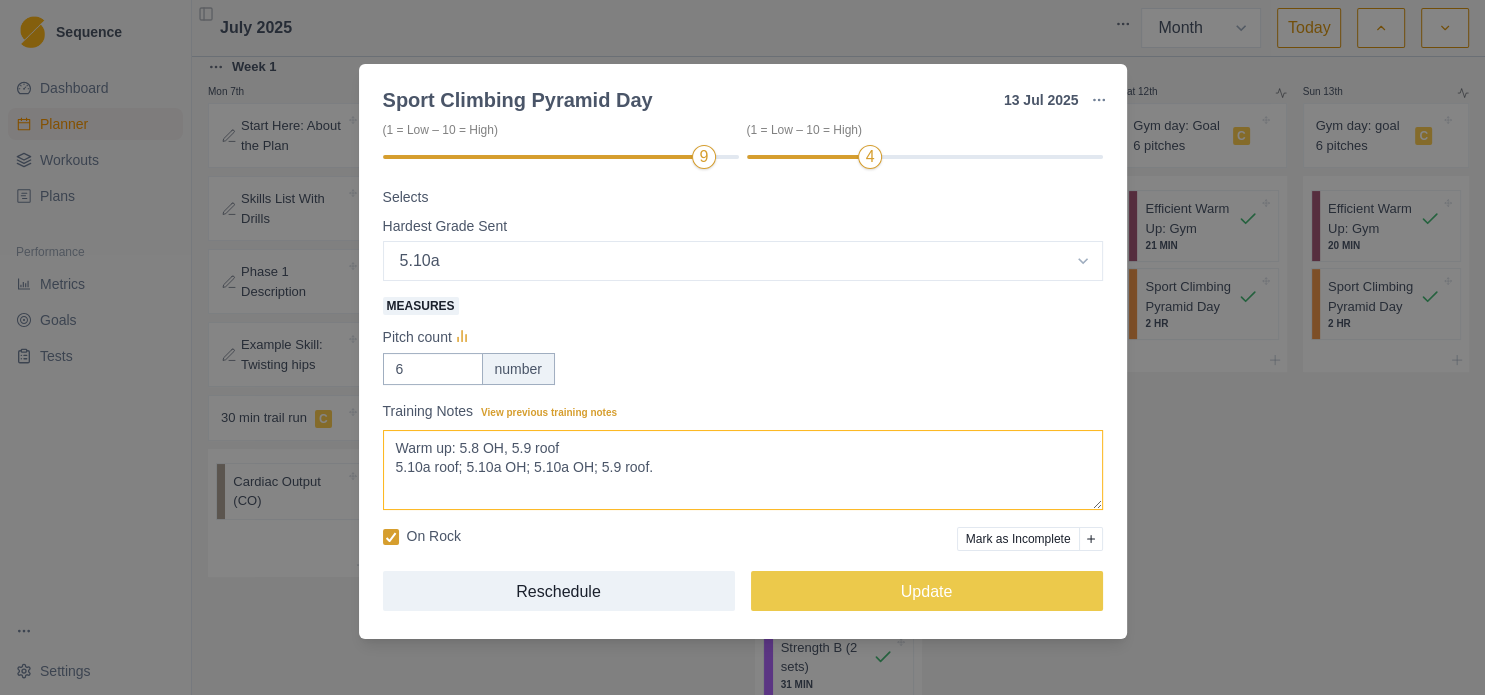 click on "Warm up: 5.8 OH, 5.9 roof
5.10a roof; 5.10a OH; 5.10a OH; 5.9 roof." at bounding box center [743, 470] 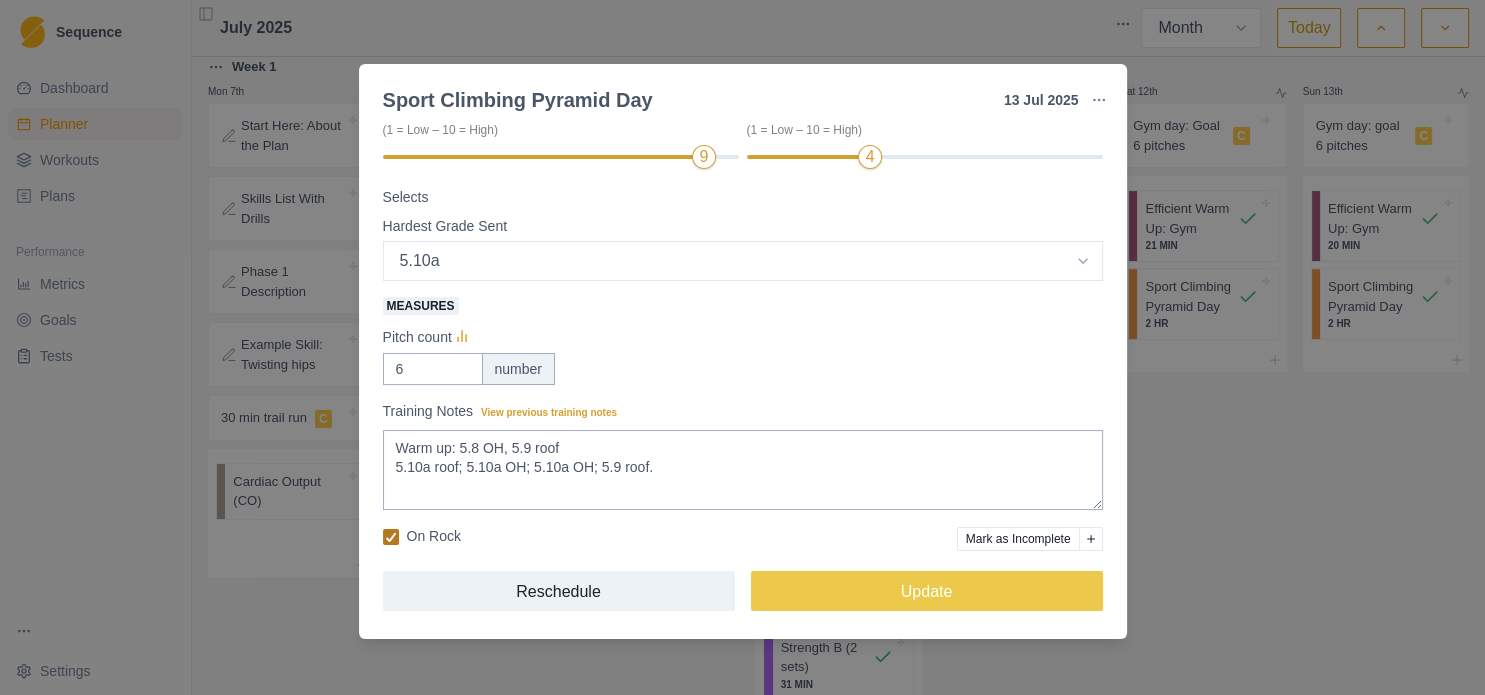 click 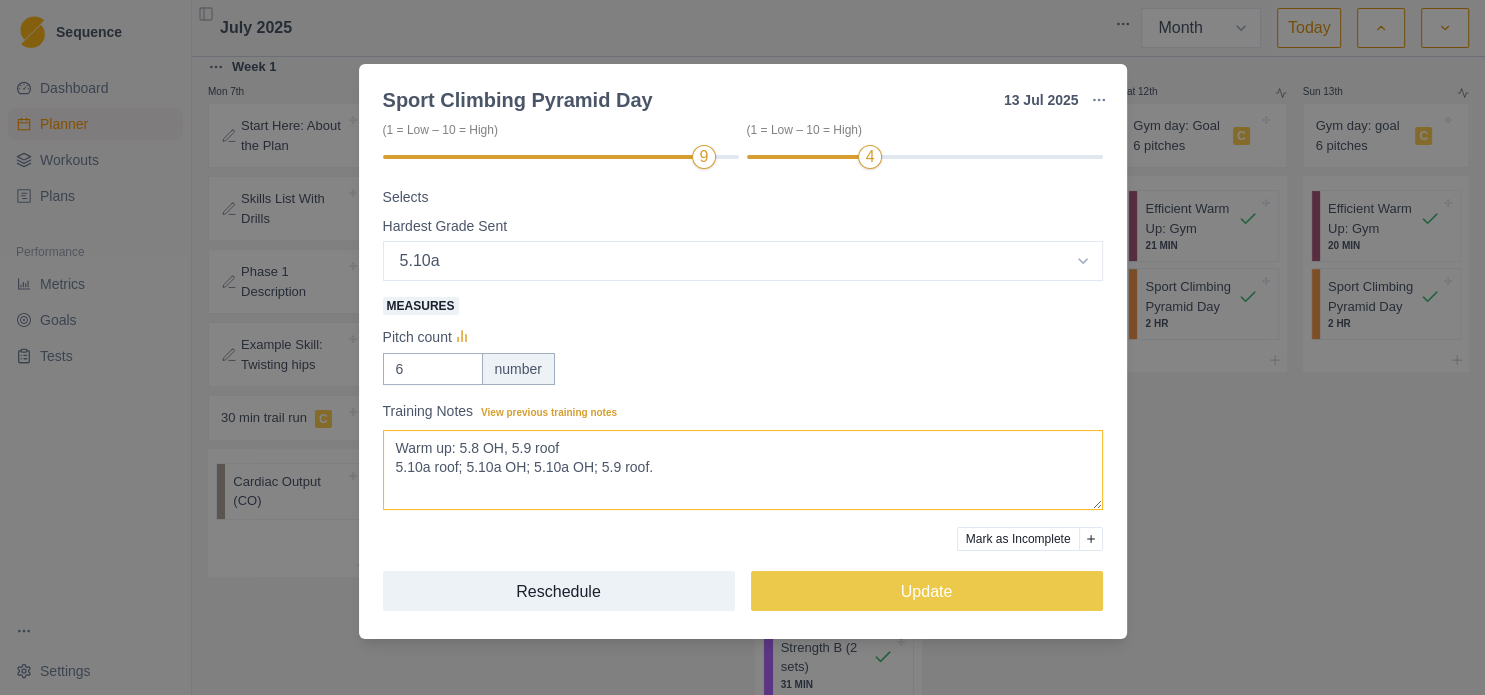 click on "Warm up: 5.8 OH, 5.9 roof
5.10a roof; 5.10a OH; 5.10a OH; 5.9 roof." at bounding box center (743, 470) 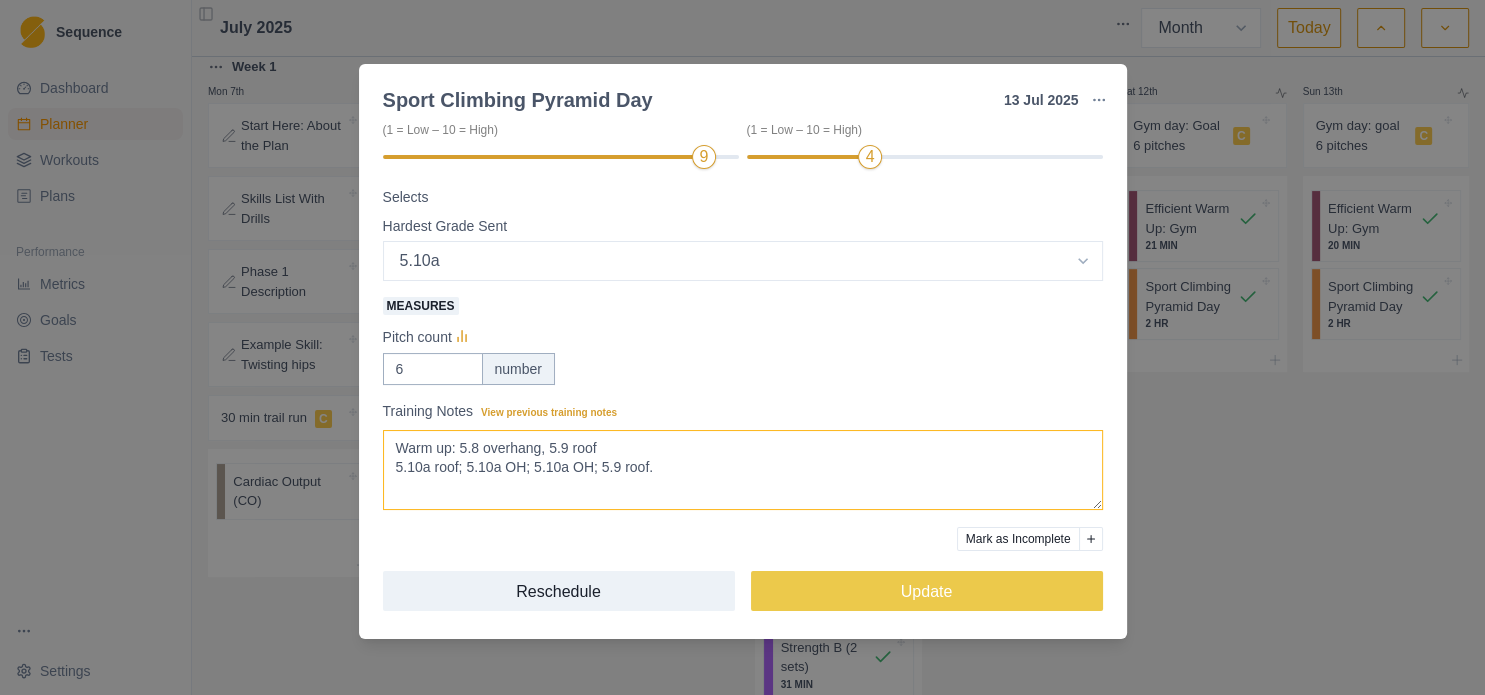 click on "Warm up: 5.8 OH, 5.9 roof
5.10a roof; 5.10a OH; 5.10a OH; 5.9 roof." at bounding box center [743, 470] 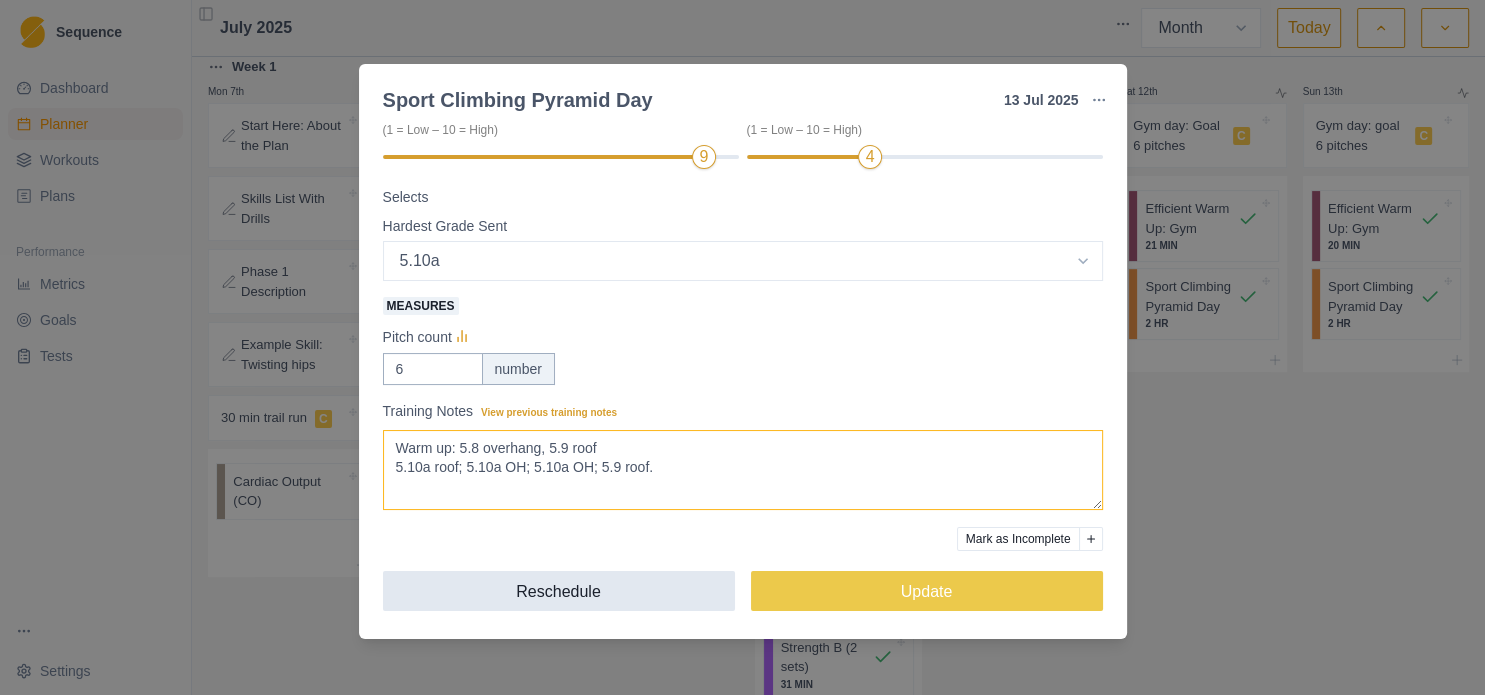 paste on "overhang" 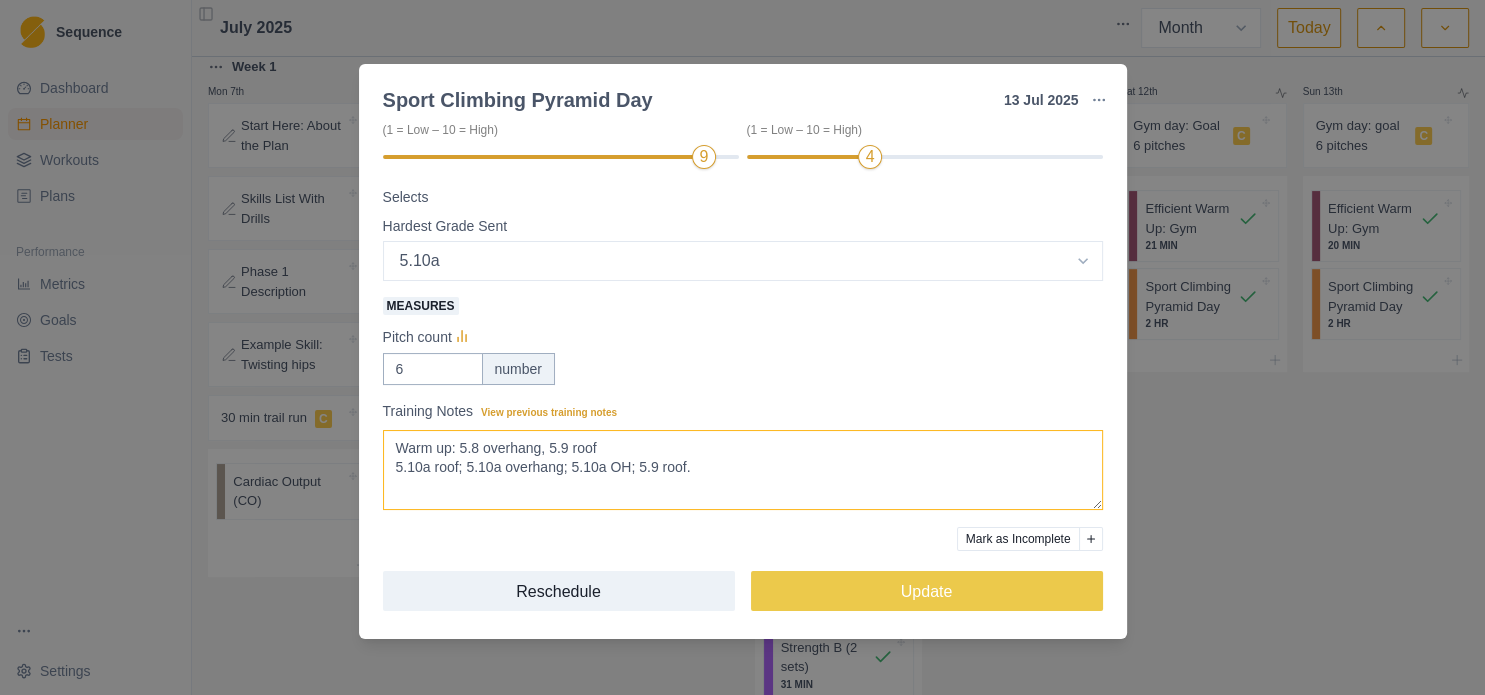 click on "Warm up: 5.8 OH, 5.9 roof
5.10a roof; 5.10a OH; 5.10a OH; 5.9 roof." at bounding box center (743, 470) 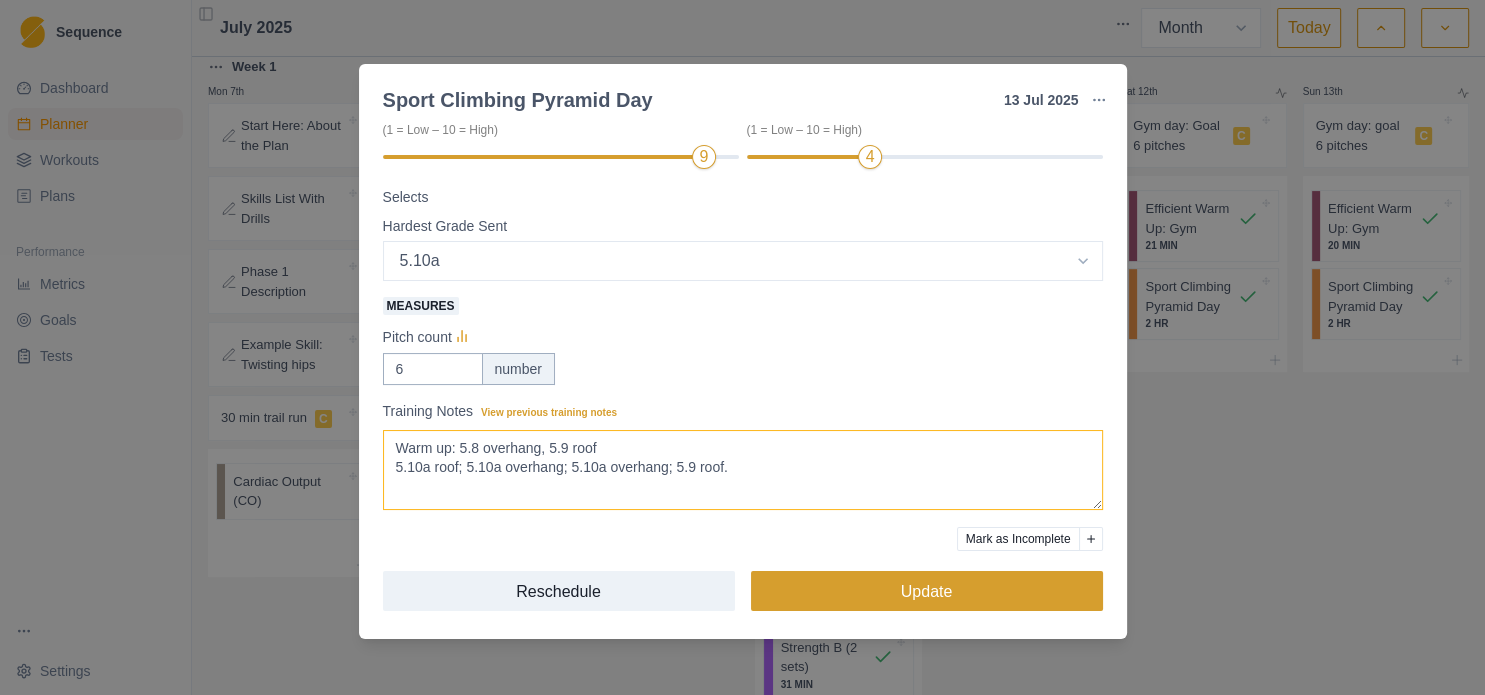 type on "Warm up: 5.8 overhang, 5.9 roof
5.10a roof; 5.10a overhang; 5.10a overhang; 5.9 roof." 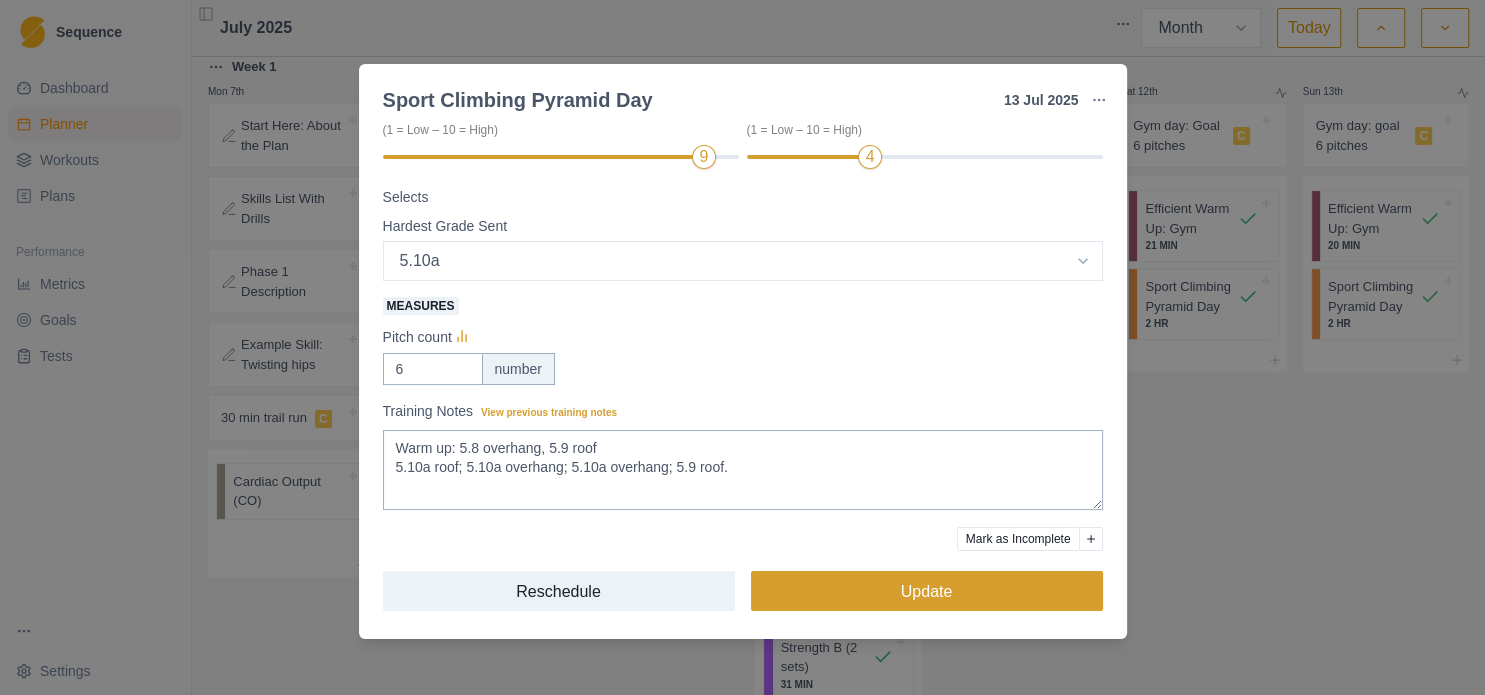 click on "Update" at bounding box center [927, 591] 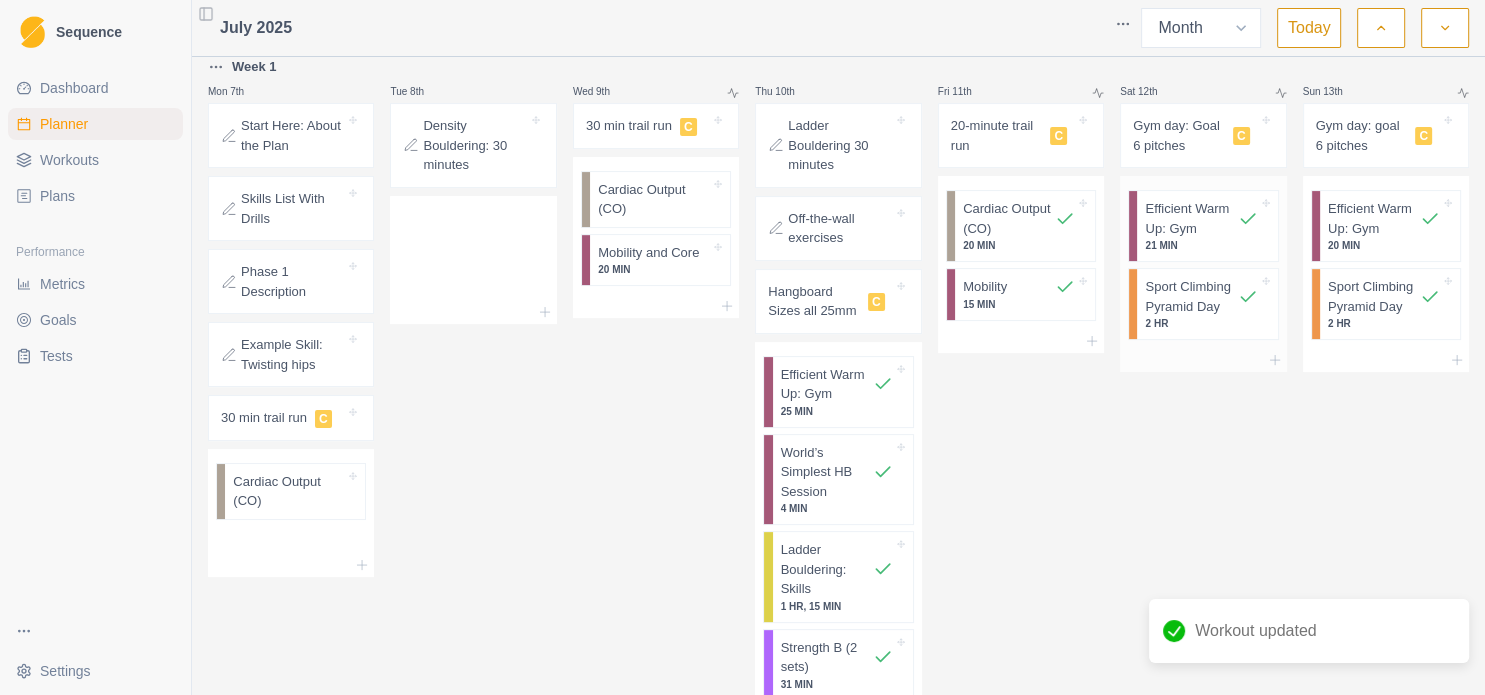click on "Efficient Warm Up: Gym" at bounding box center (1191, 218) 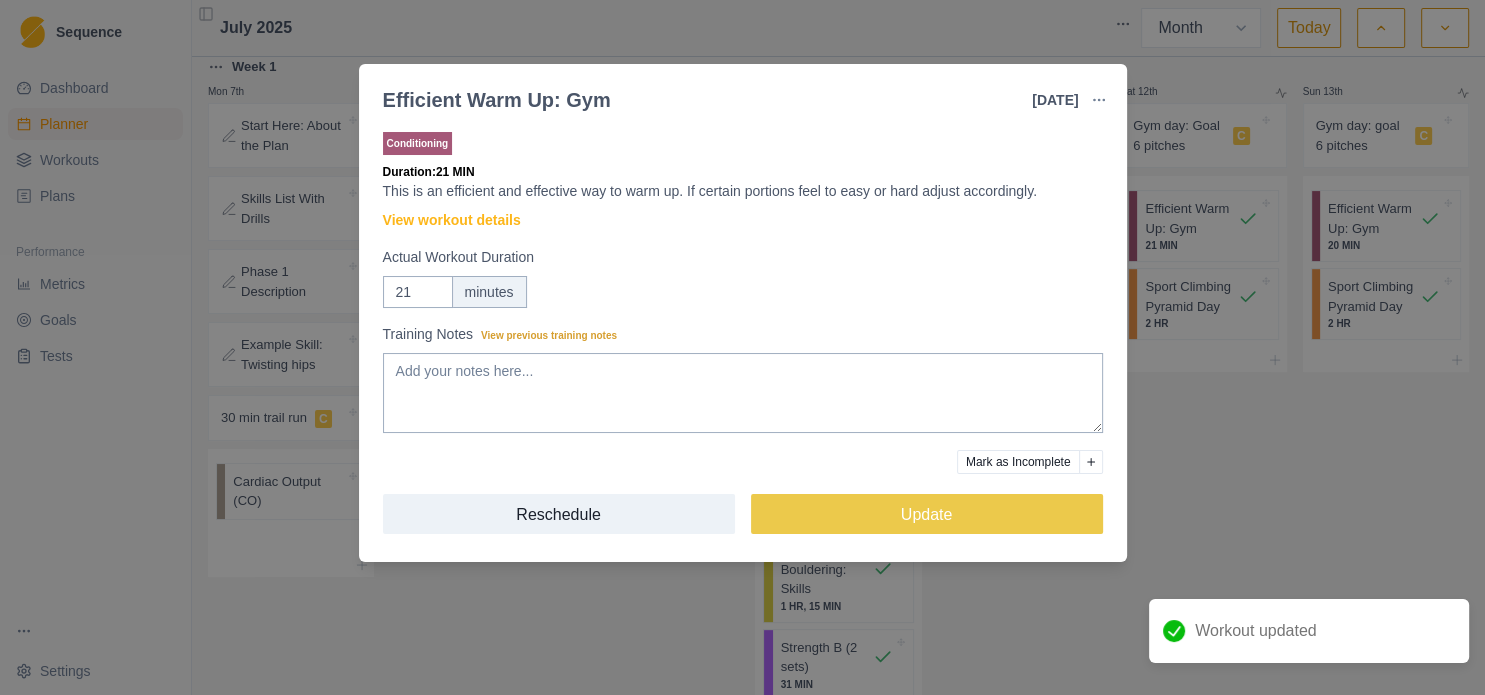 click on "Efficient Warm Up: Gym [DATE] Link To Goal View Workout Metrics Edit Original Workout Reschedule Workout Remove From Schedule Conditioning Duration:  21 MIN This is an efficient and effective way to warm up. If certain portions feel to easy or hard adjust accordingly. View workout details Actual Workout Duration 21 minutes Training Notes View previous training notes Mark as Incomplete Reschedule Update" at bounding box center [742, 347] 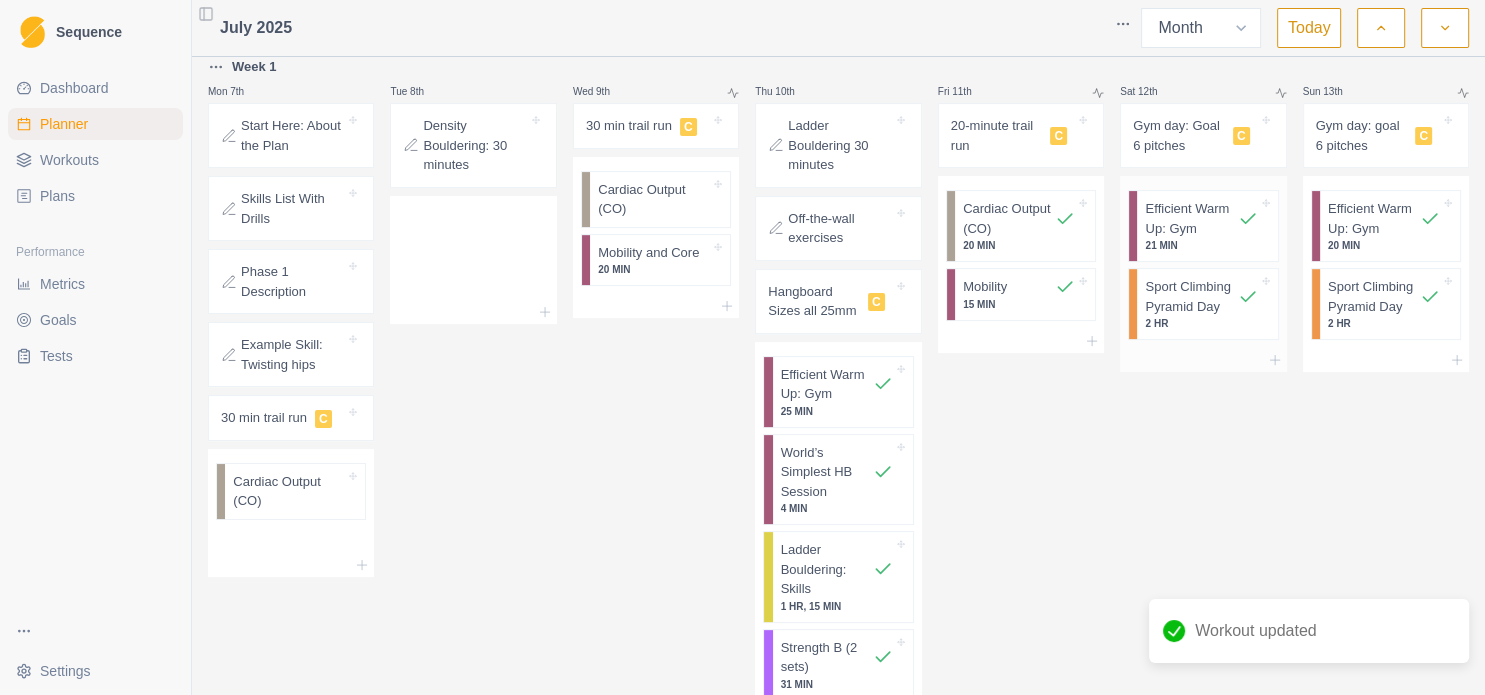 click on "Sport Climbing Pyramid Day" at bounding box center (1191, 296) 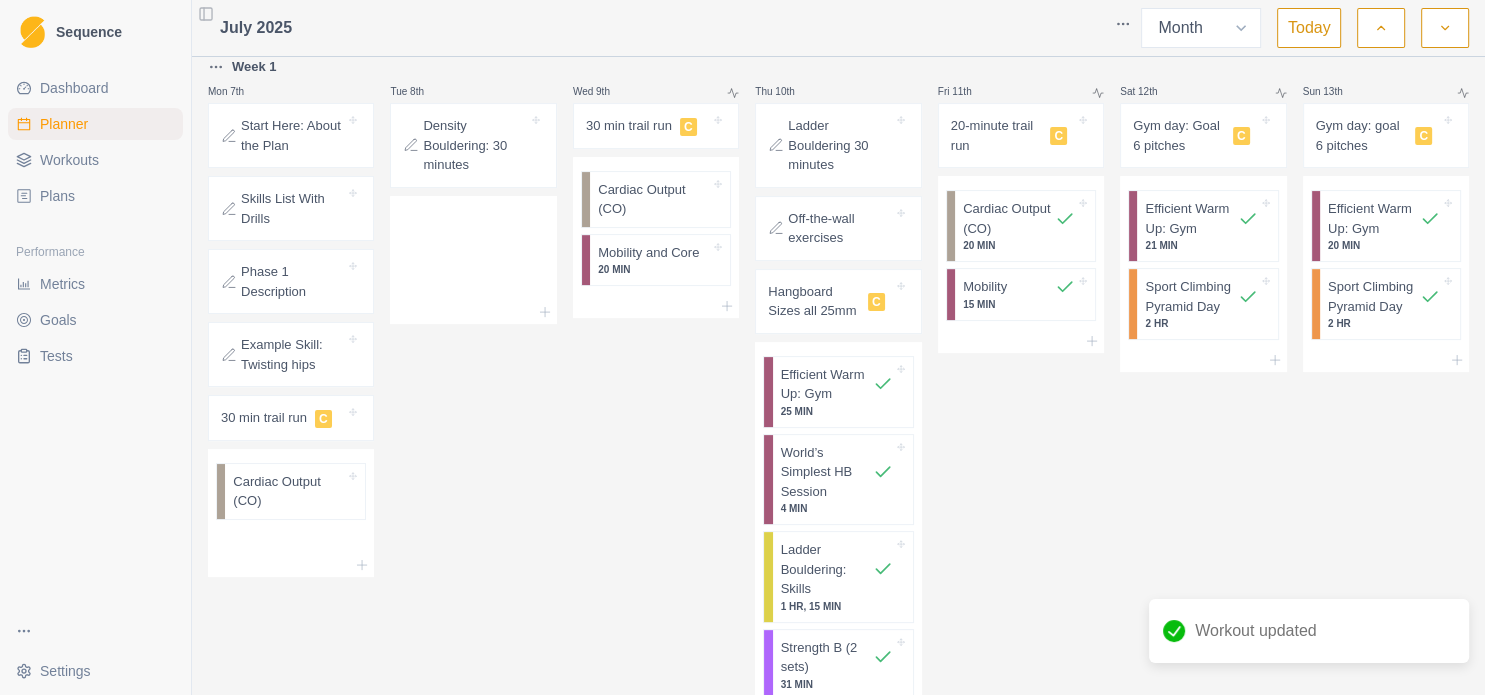 select on "8" 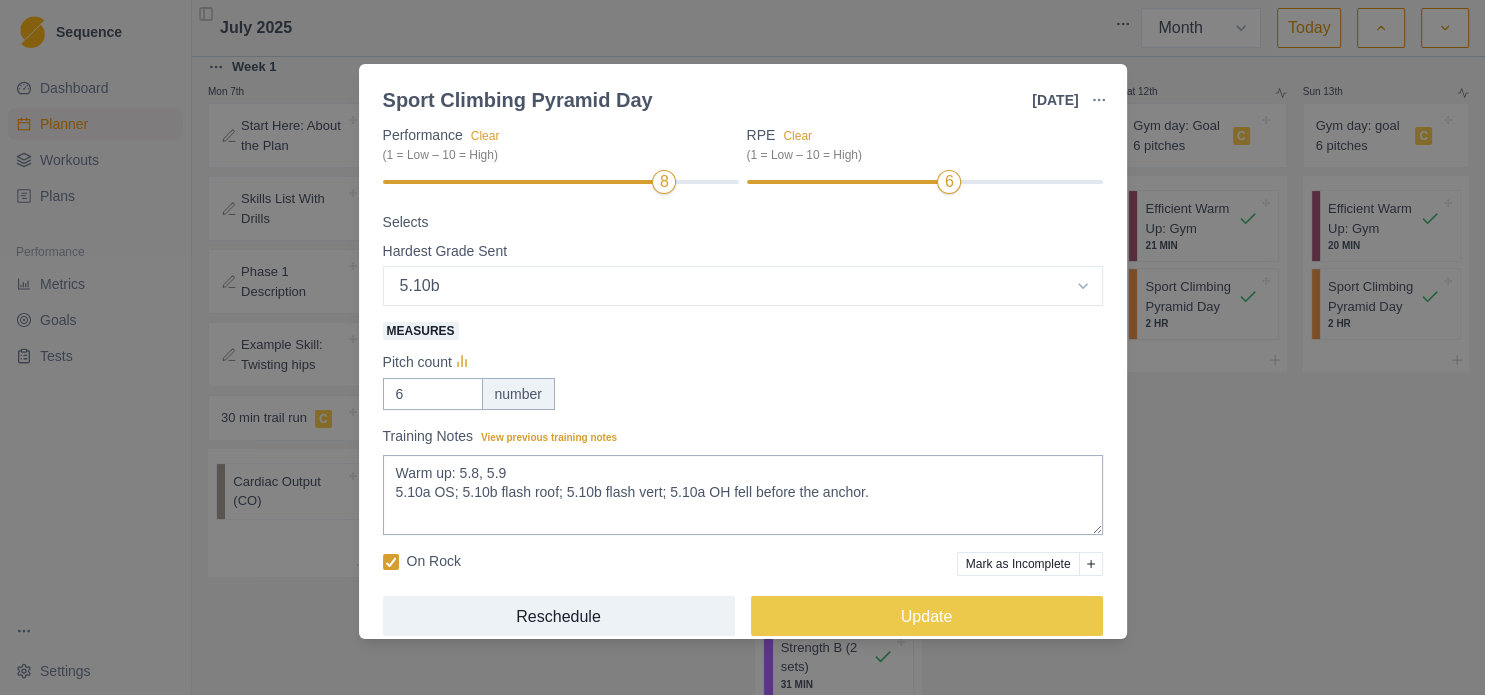 scroll, scrollTop: 280, scrollLeft: 0, axis: vertical 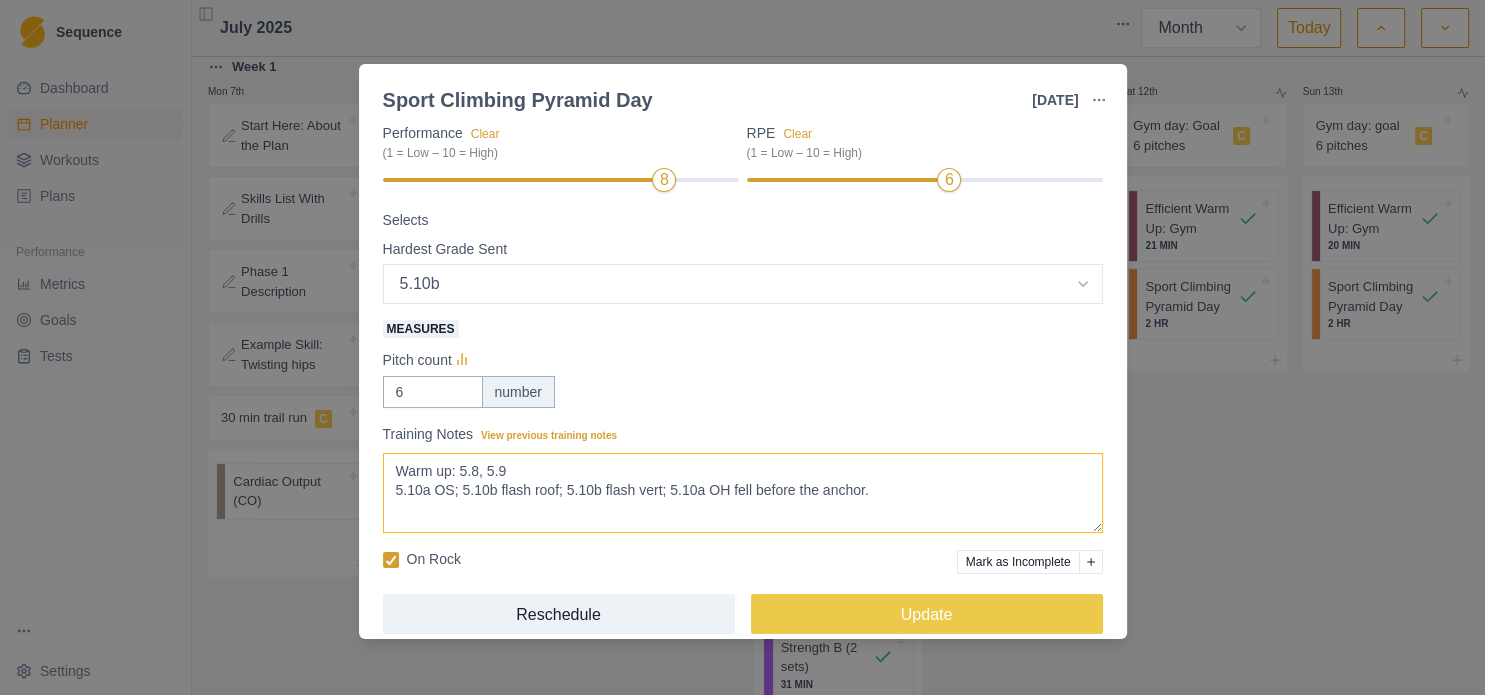 click on "Warm up: 5.8, 5.9
5.10a OS; 5.10b flash roof; 5.10b flash vert; 5.10a OH fell before the anchor." at bounding box center (743, 493) 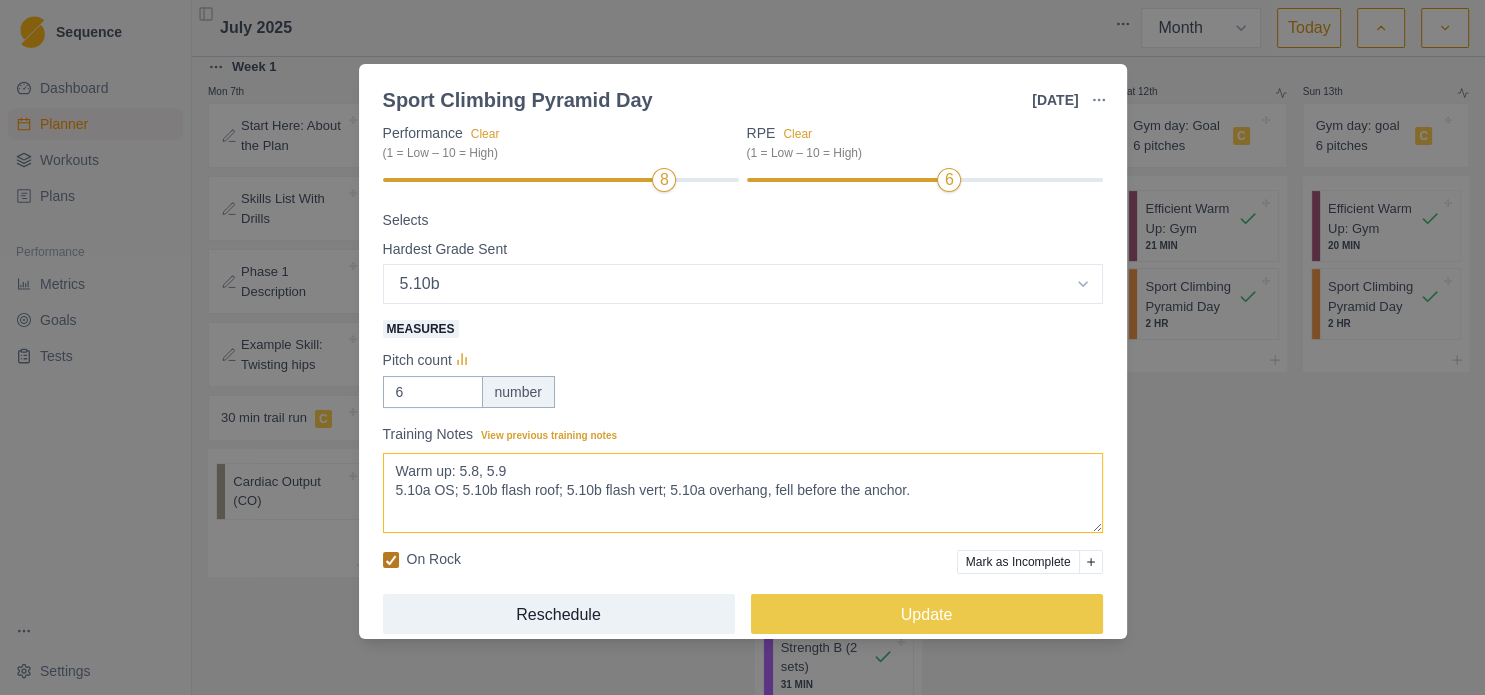 type on "Warm up: 5.8, 5.9
5.10a OS; 5.10b flash roof; 5.10b flash vert; 5.10a overhang, fell before the anchor." 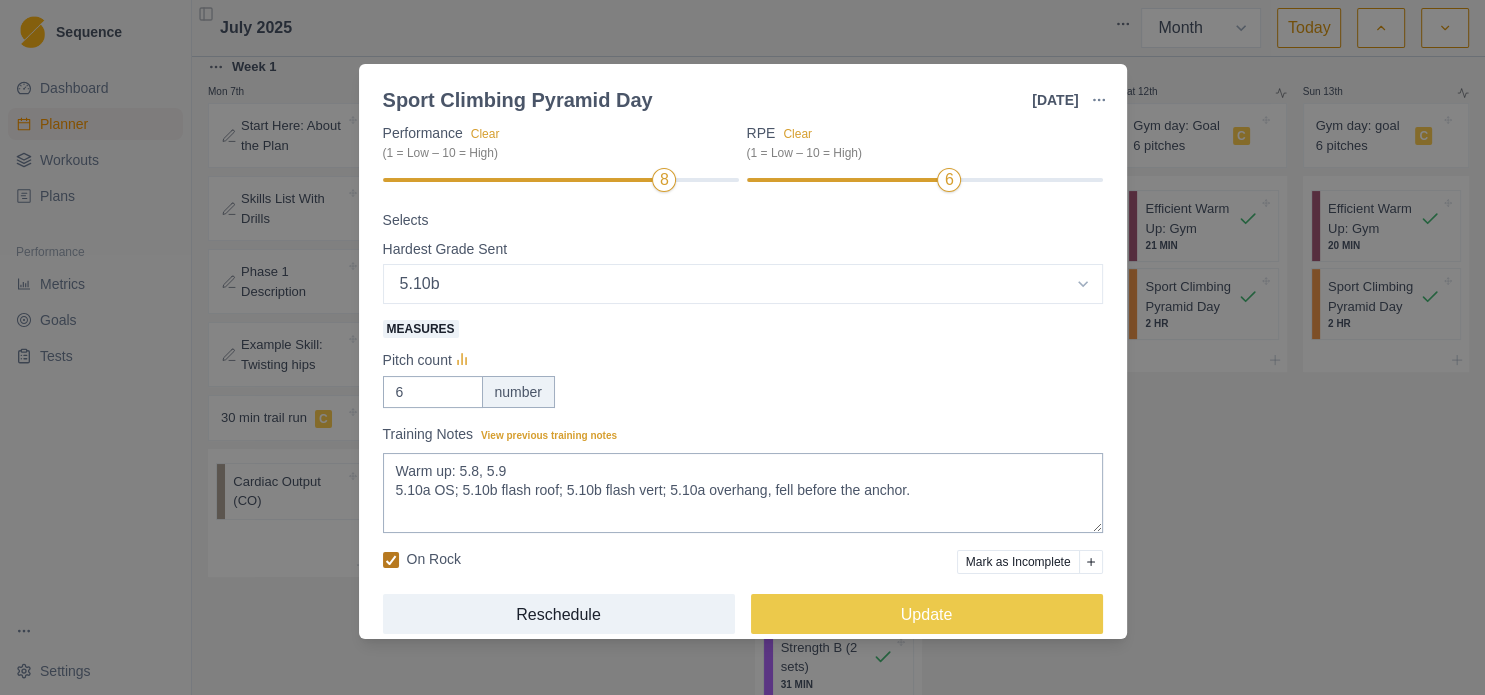 click 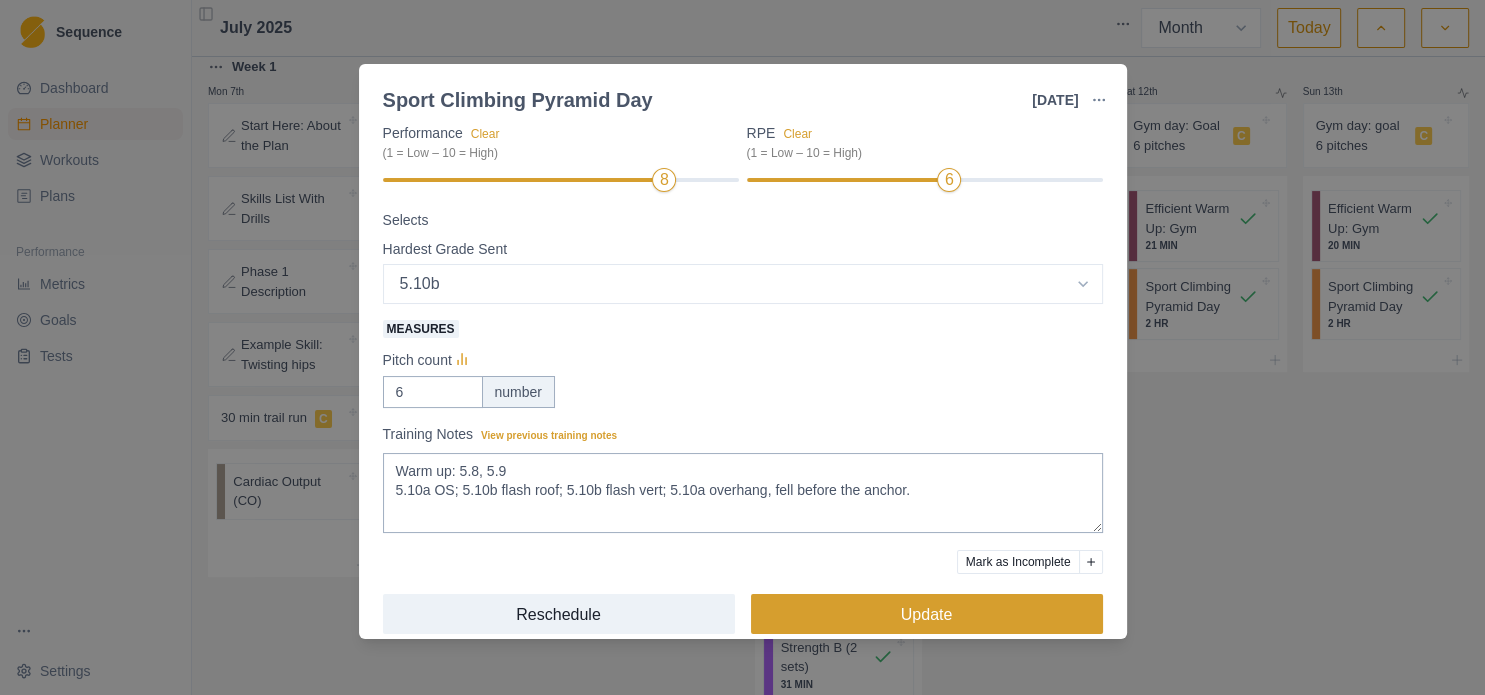 click on "Update" at bounding box center (927, 614) 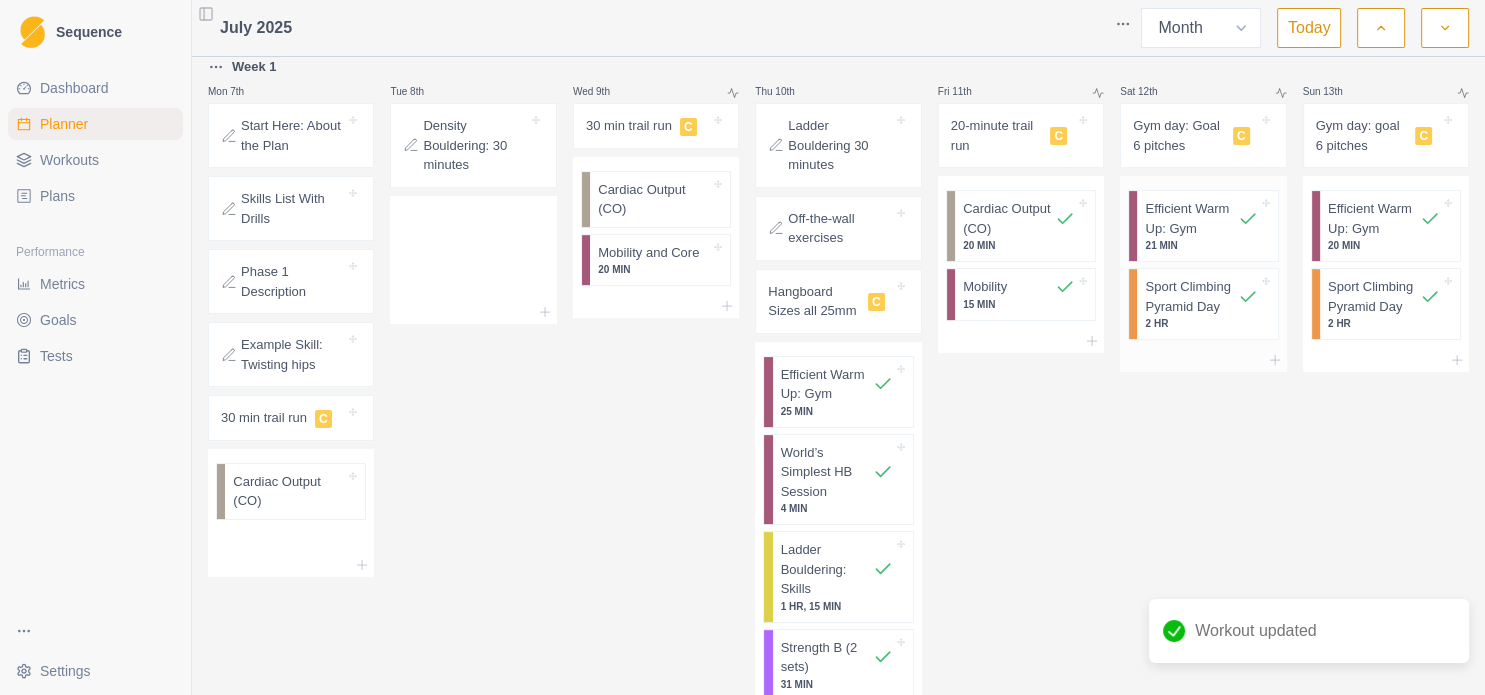 click on "21 MIN" at bounding box center (1201, 245) 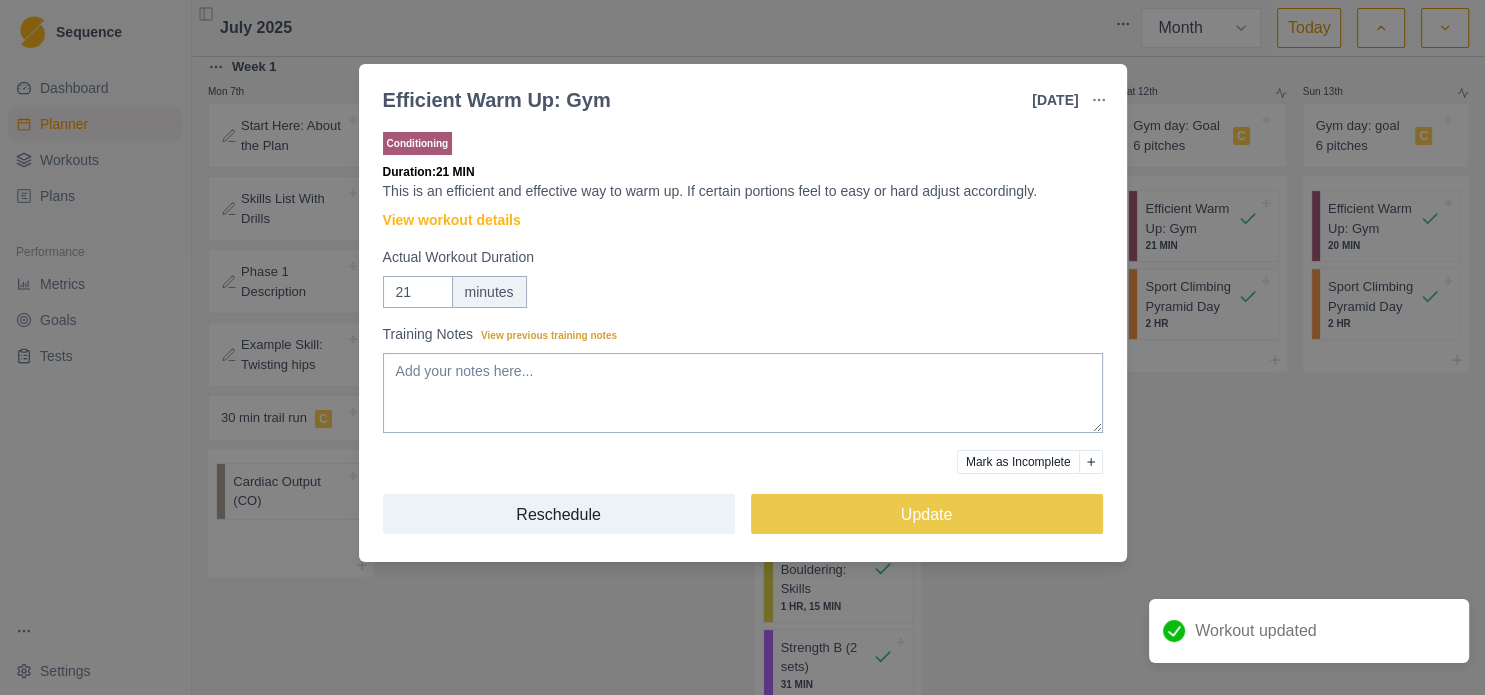 click on "Efficient Warm Up: Gym [DATE] Link To Goal View Workout Metrics Edit Original Workout Reschedule Workout Remove From Schedule Conditioning Duration:  21 MIN This is an efficient and effective way to warm up. If certain portions feel to easy or hard adjust accordingly. View workout details Actual Workout Duration 21 minutes Training Notes View previous training notes Mark as Incomplete Reschedule Update" at bounding box center (742, 347) 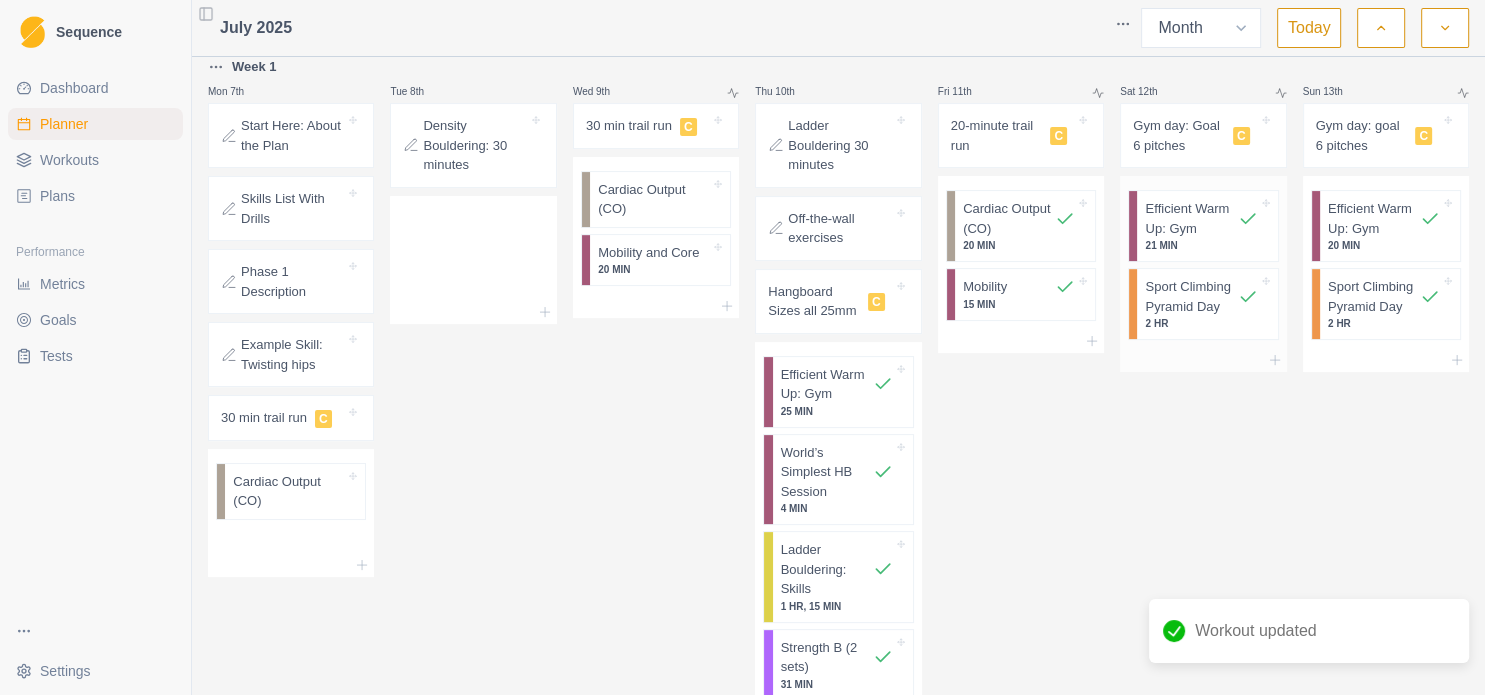 click on "Sport Climbing Pyramid Day" at bounding box center [1191, 296] 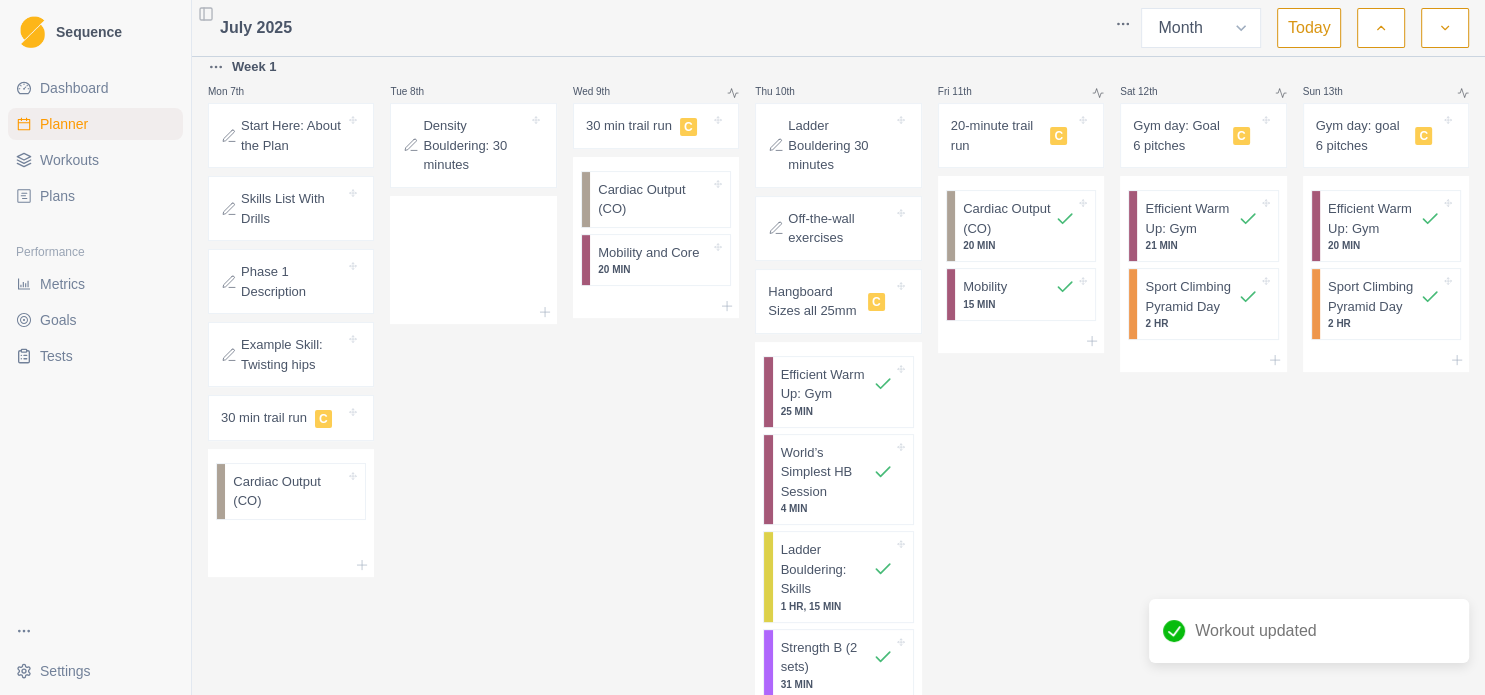 select on "8" 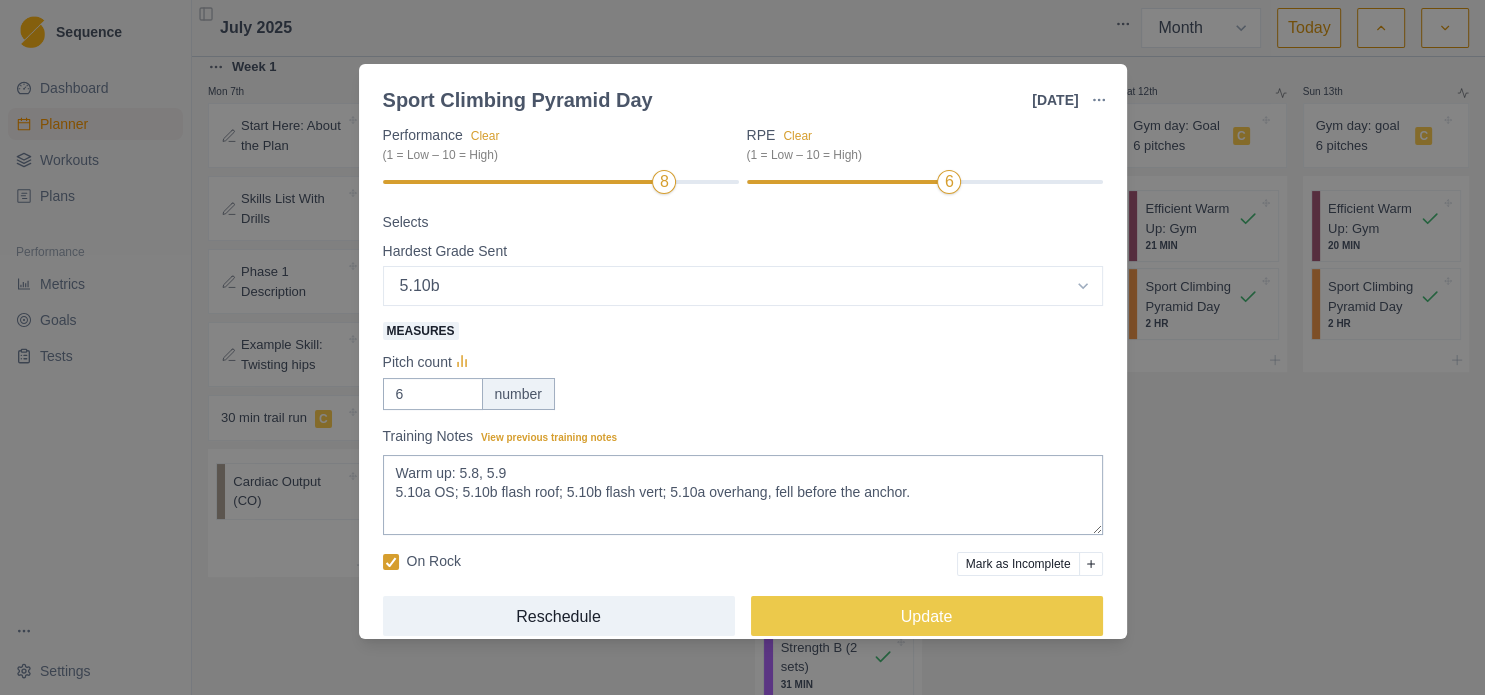 scroll, scrollTop: 284, scrollLeft: 0, axis: vertical 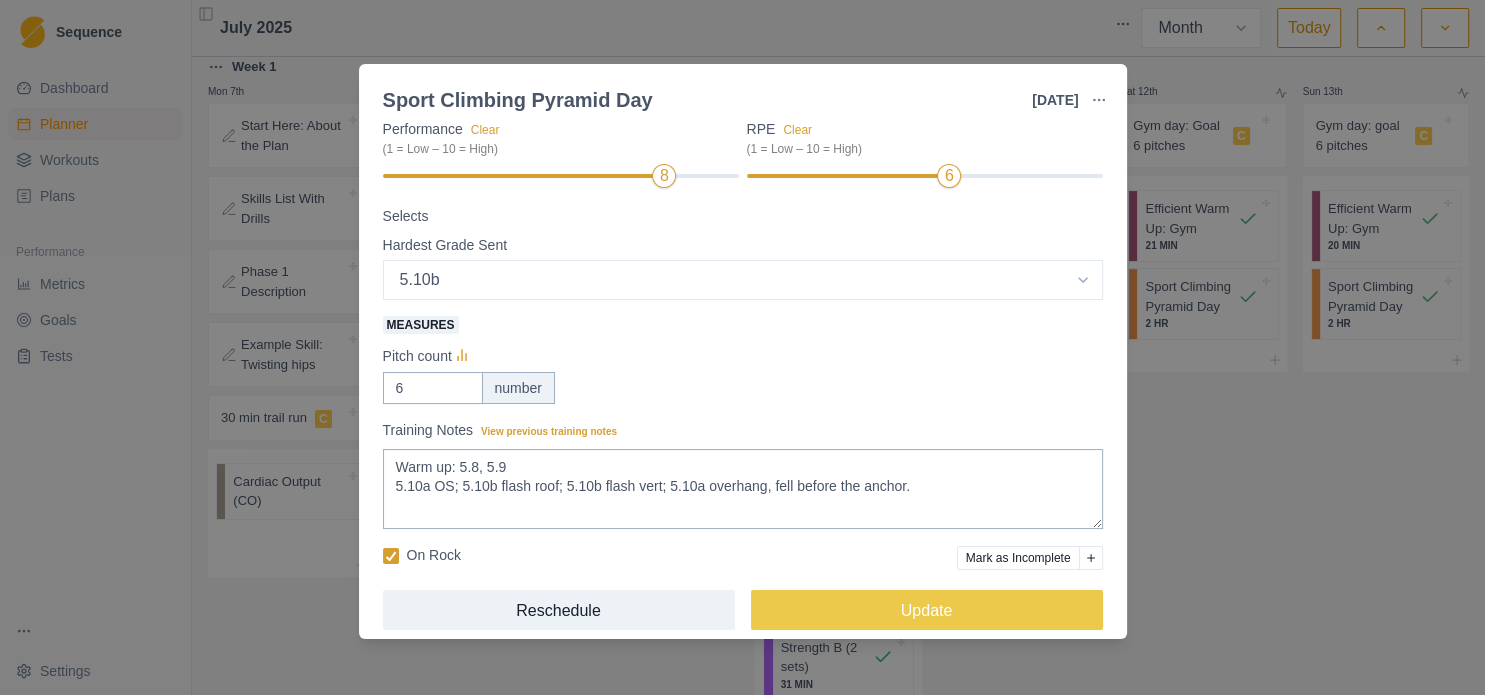 click on "Sport Climbing Pyramid Day [DATE] Link To Goal View Workout Metrics Edit Original Workout Reschedule Workout Remove From Schedule Power Endurance Duration:  2 HR Outdoor (or indoor) day of projecting second tier routes, building a solid pyramid below your goal route grade. View workout details Actual Workout Duration 120 minutes Feeling Clear (1 = Low – 10 = High) 7 Motivation Clear (1 = Low – 10 = High) 8 Performance Clear (1 = Low – 10 = High) 8 RPE Clear (1 = Low – 10 = High) 6 Selects Hardest Grade Sent Select option 5.4 5.5 5.6 5.7 5.8 5.9 5.10a 5.10b 5.10c 5.10d 5.11a 5.11b 5.11c 5.11d 5.12a 5.12b 5.12c 5.12d 5.13a 5.13b 5.13c 5.13d 5.14a 5.14b 5.14c 5.14d 5.15a 5.15b 5.15c 5.15d Measures Pitch count 6 number Training Notes View previous training notes Warm up: 5.8, 5.9
5.10a OS; 5.10b flash roof; 5.10b flash vert; 5.10a overhang, fell before the anchor. On Rock Mark as Incomplete Reschedule Update" at bounding box center (742, 347) 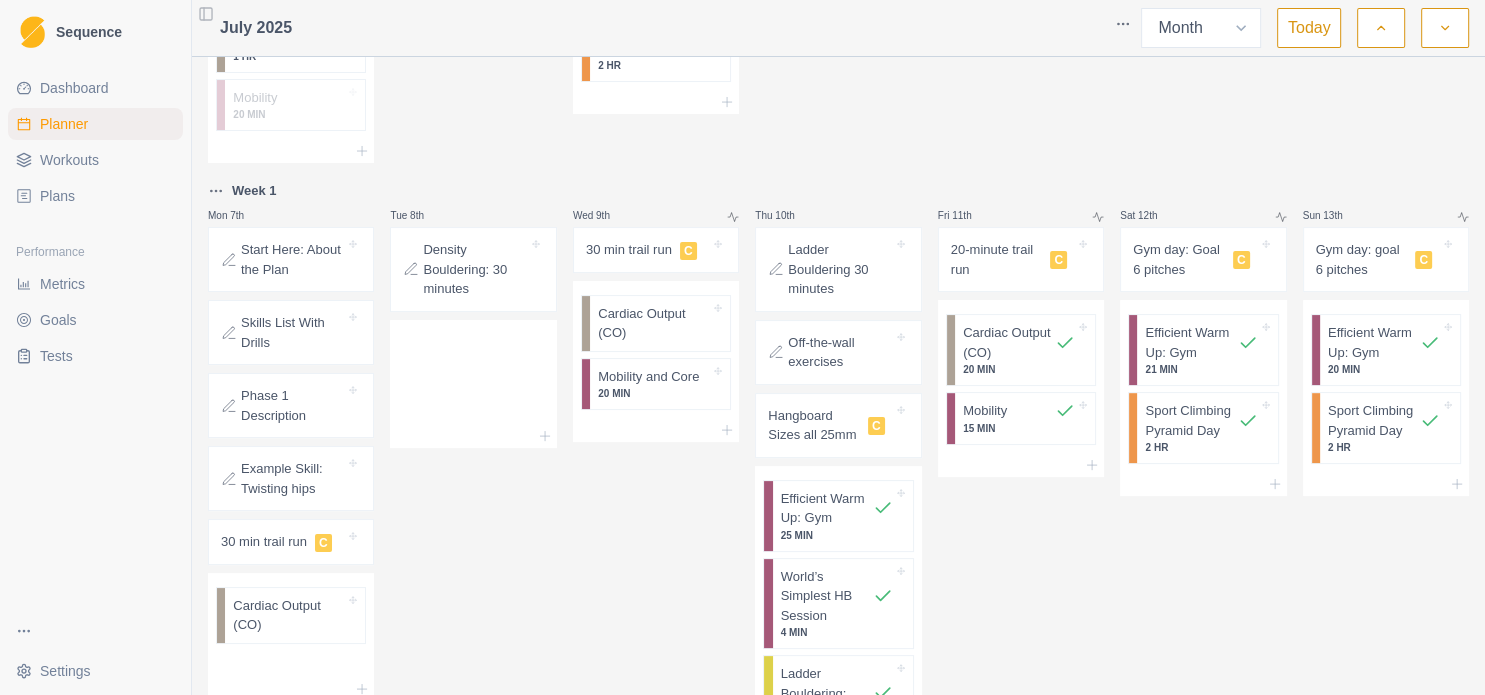 scroll, scrollTop: 432, scrollLeft: 0, axis: vertical 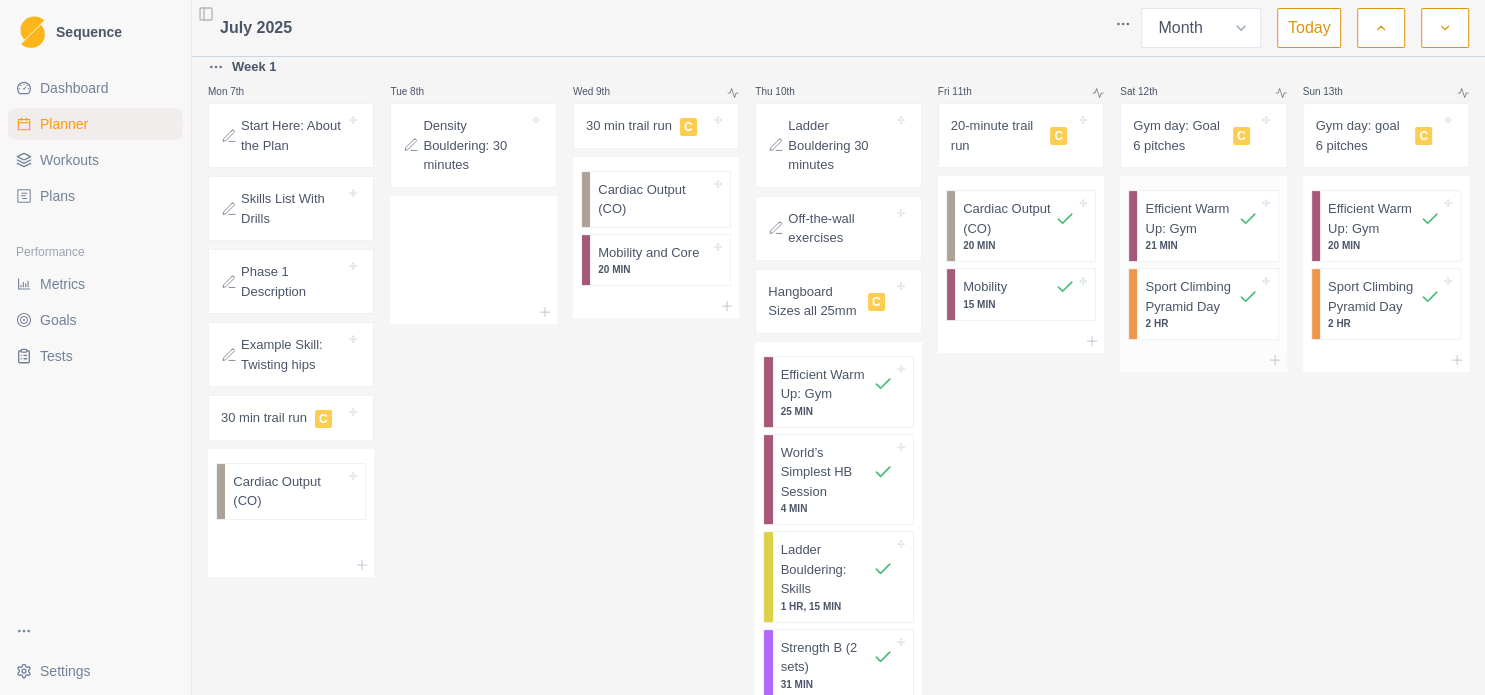 click on "2 HR" at bounding box center [1201, 323] 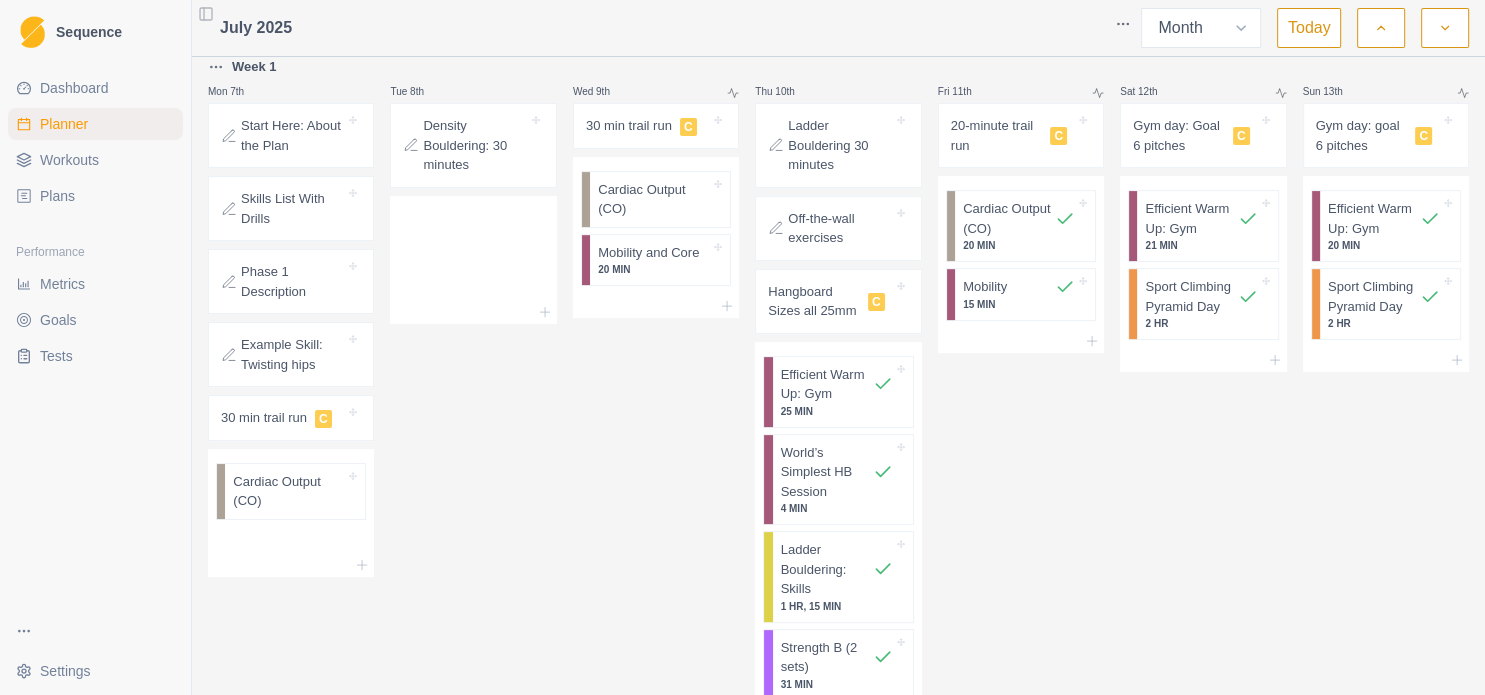select on "8" 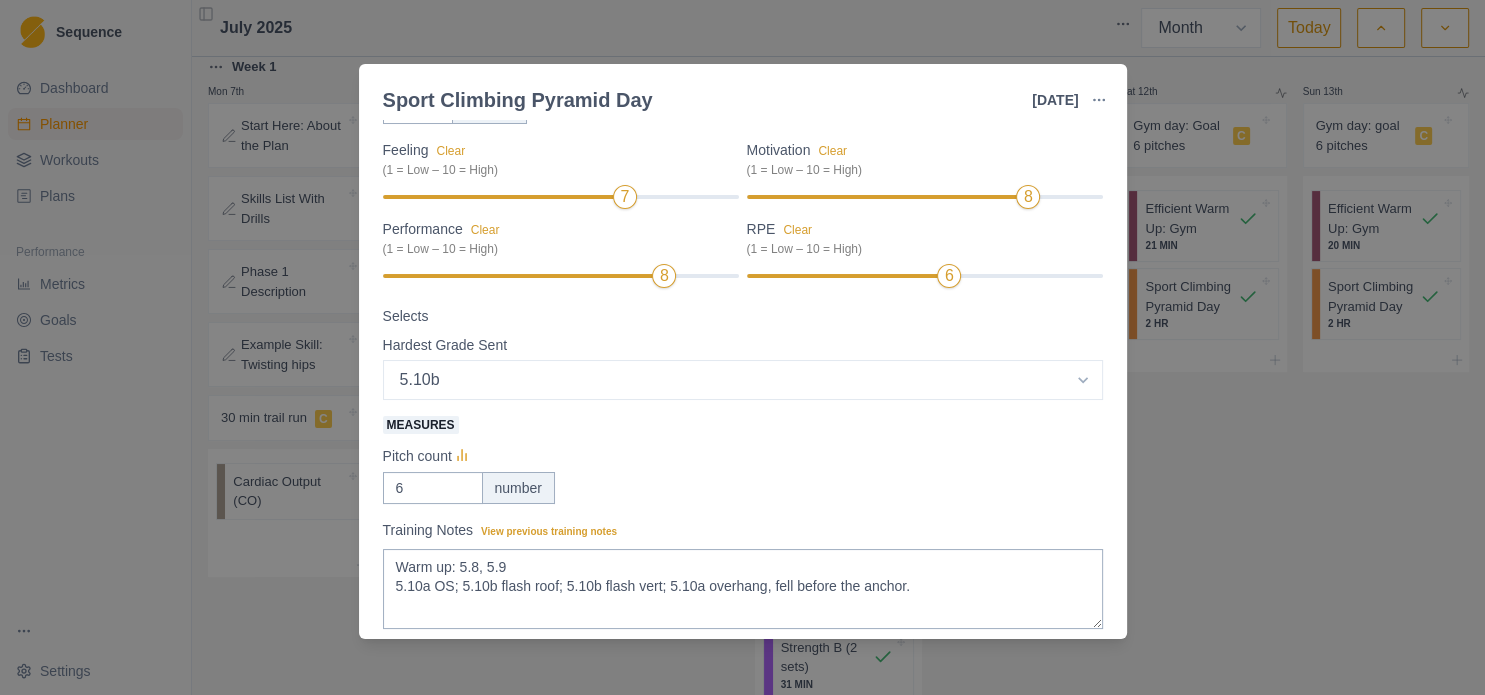 scroll, scrollTop: 304, scrollLeft: 0, axis: vertical 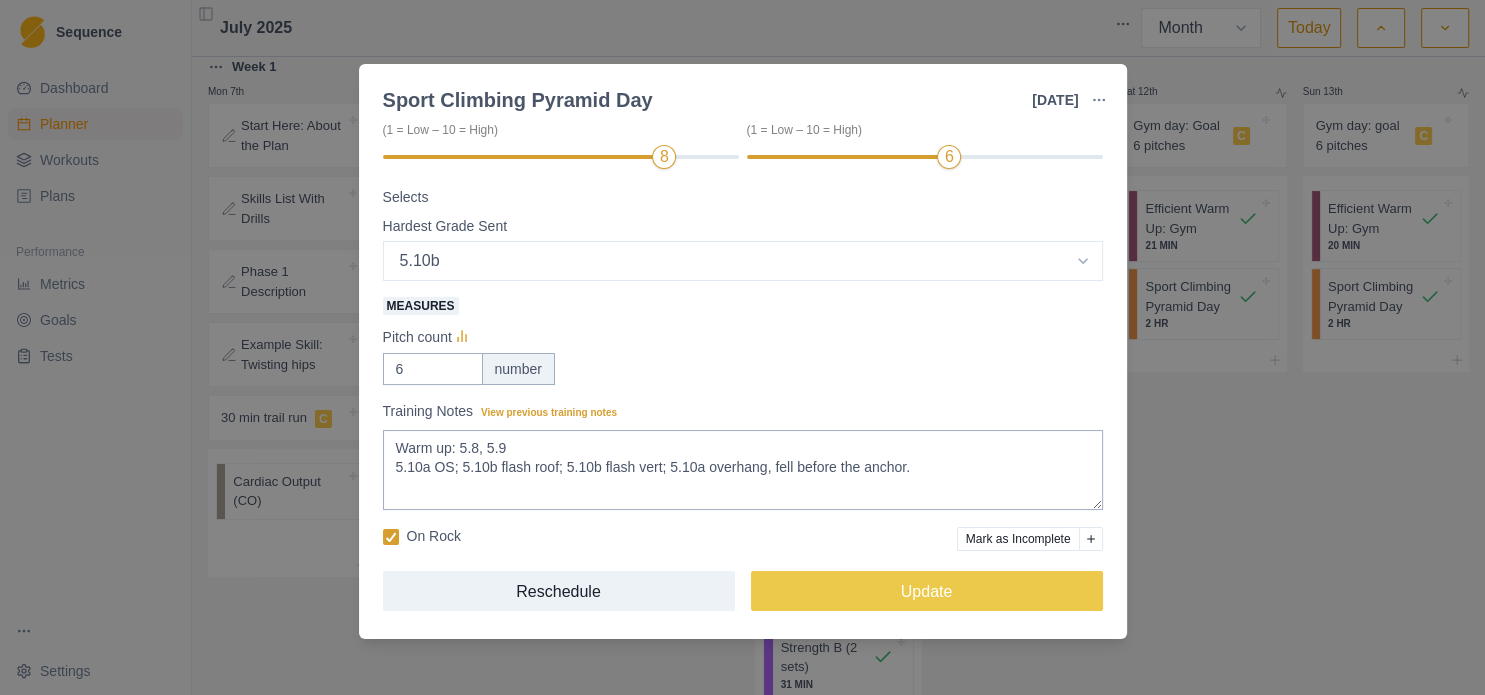 click on "On Rock" at bounding box center (422, 536) 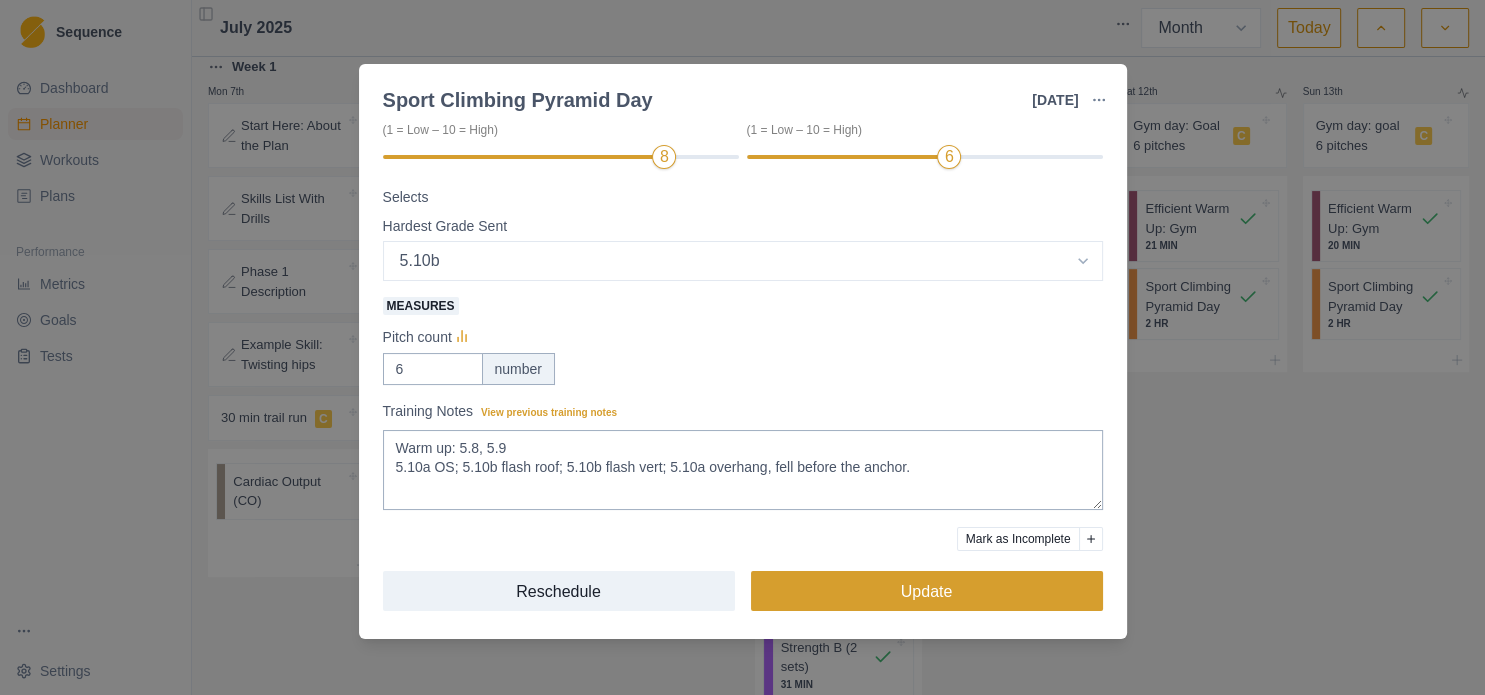 click on "Update" at bounding box center [927, 591] 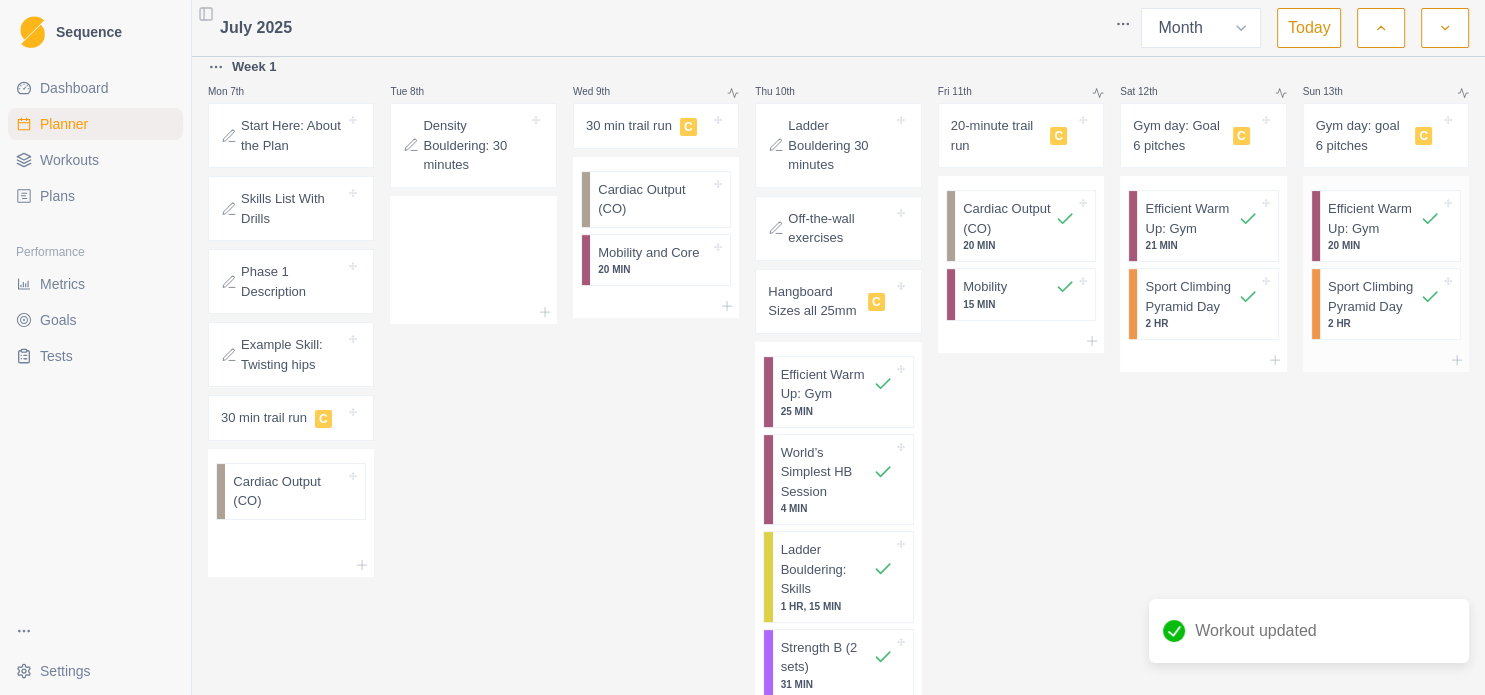 click on "Sport Climbing Pyramid Day" at bounding box center (1374, 296) 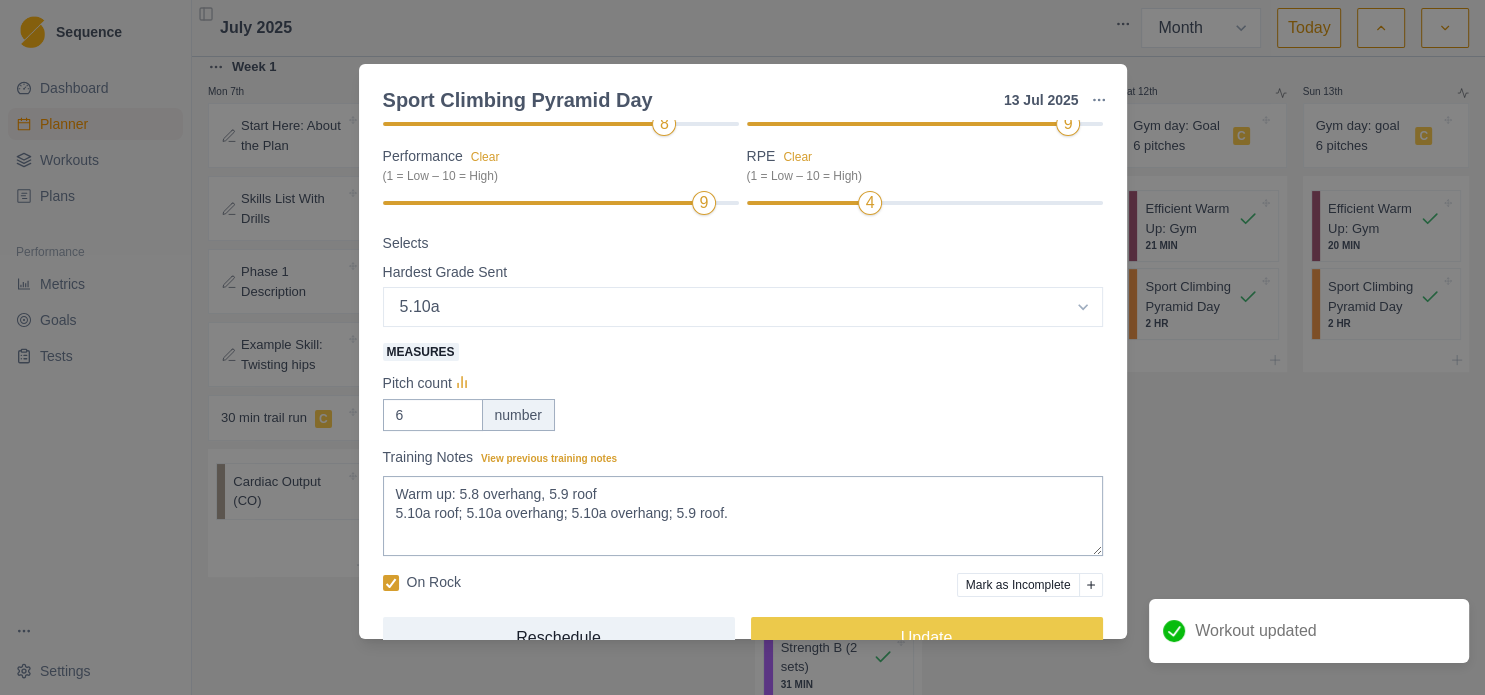 scroll, scrollTop: 276, scrollLeft: 0, axis: vertical 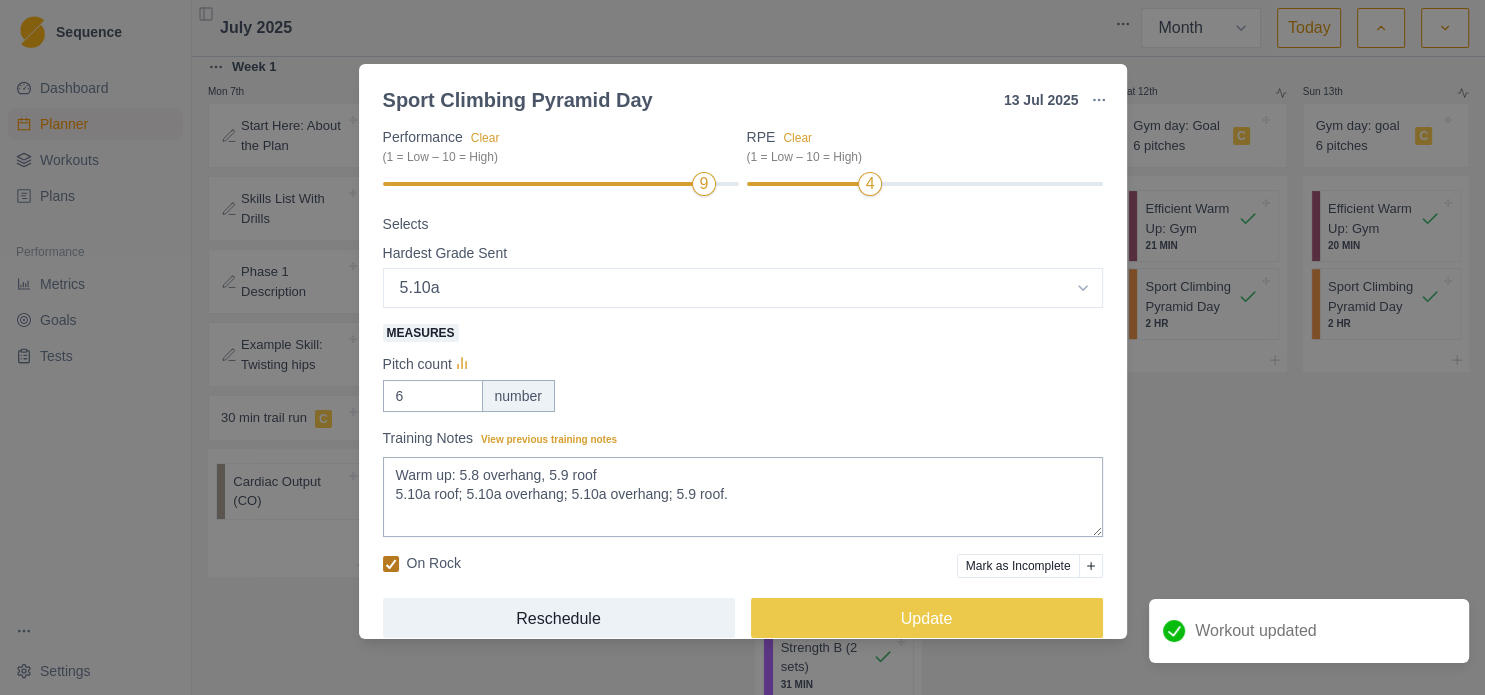 click 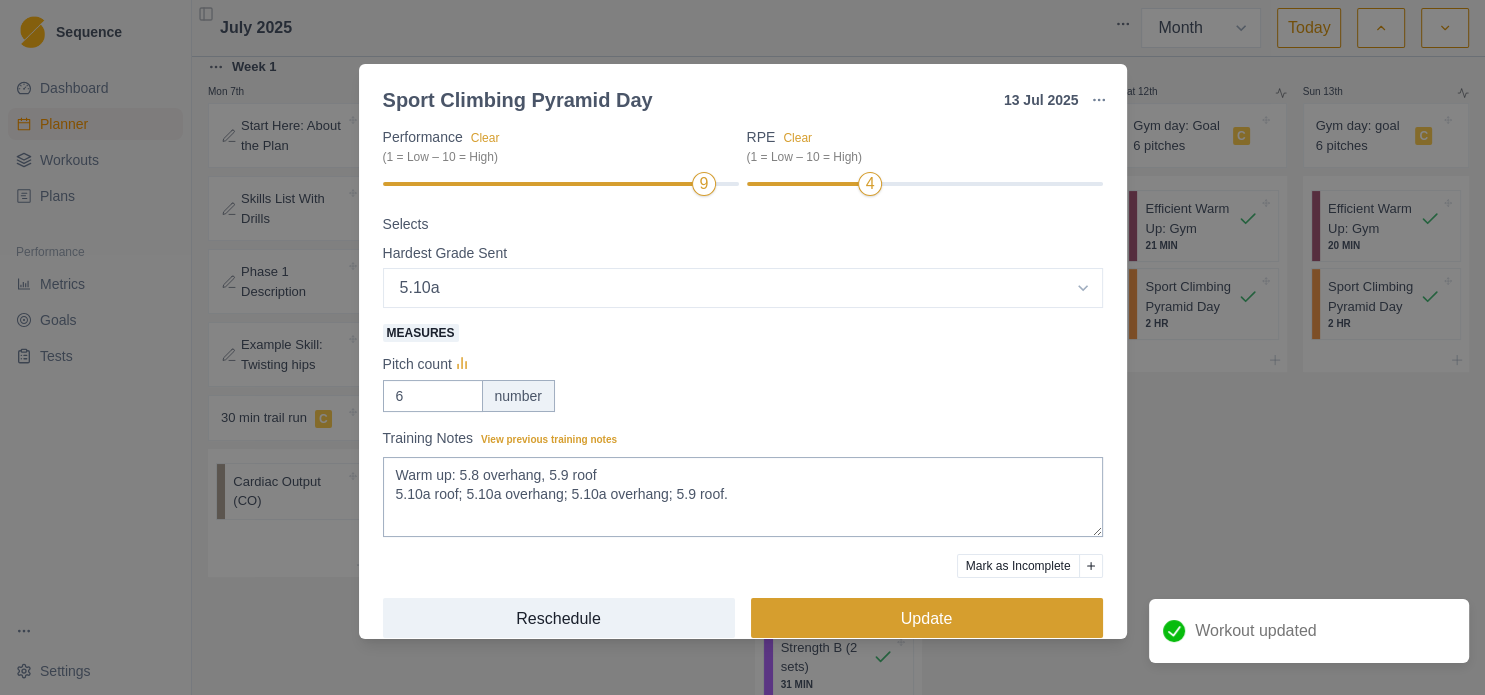 click on "Update" at bounding box center [927, 618] 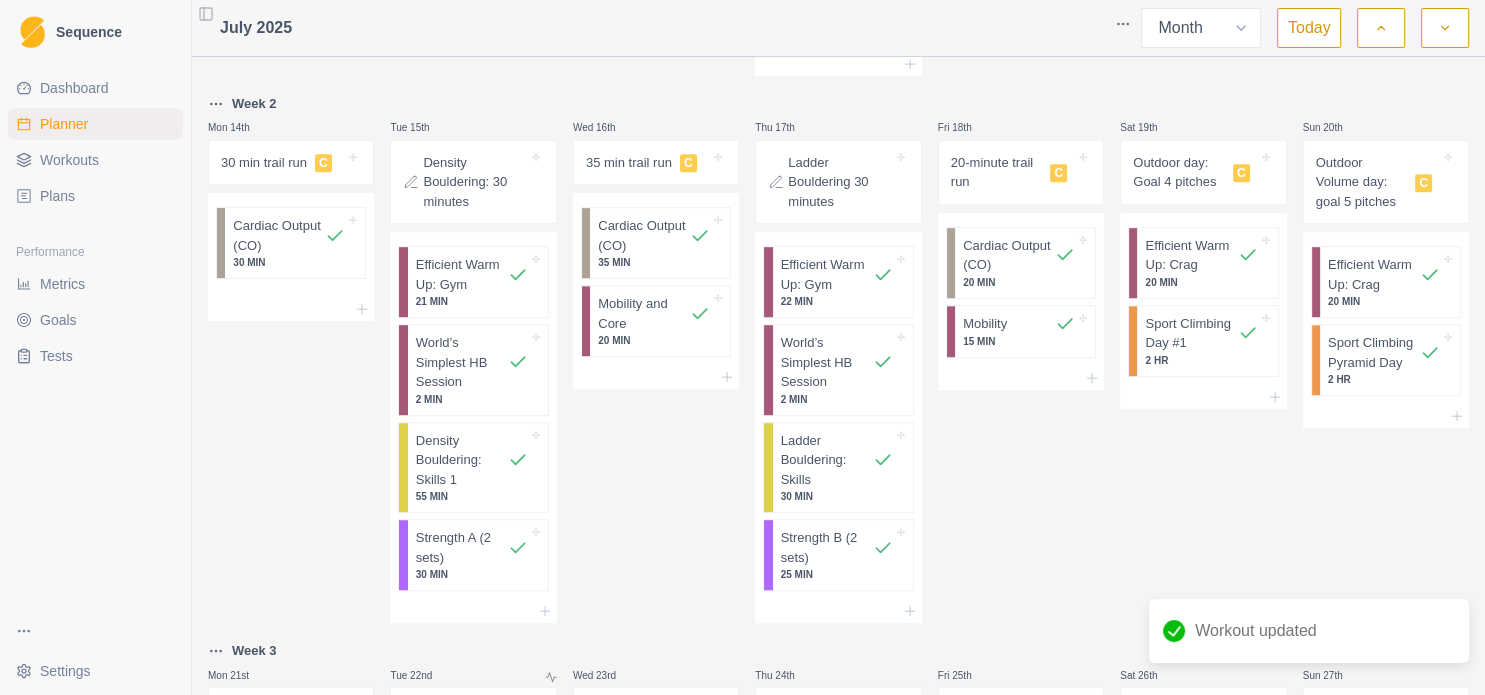 scroll, scrollTop: 1100, scrollLeft: 0, axis: vertical 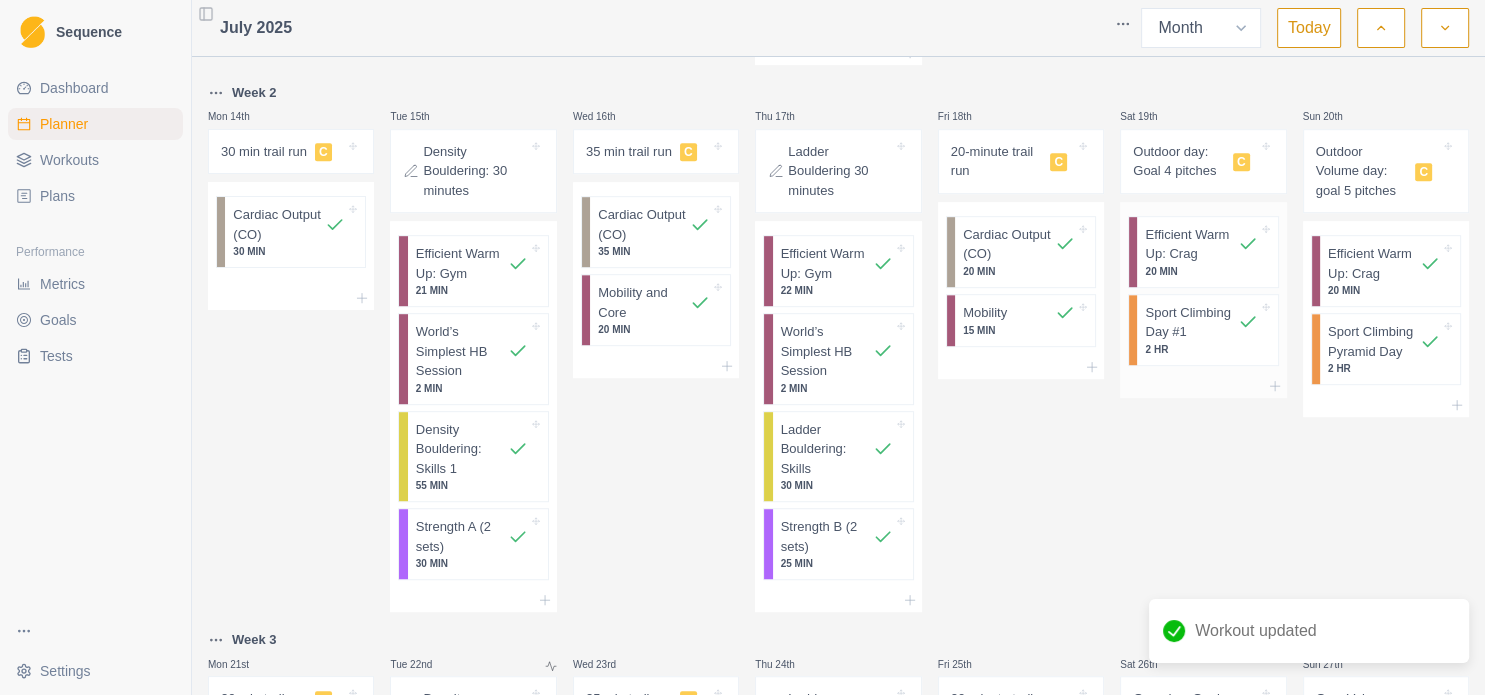 click on "Sport Climbing Day #1" at bounding box center (1191, 322) 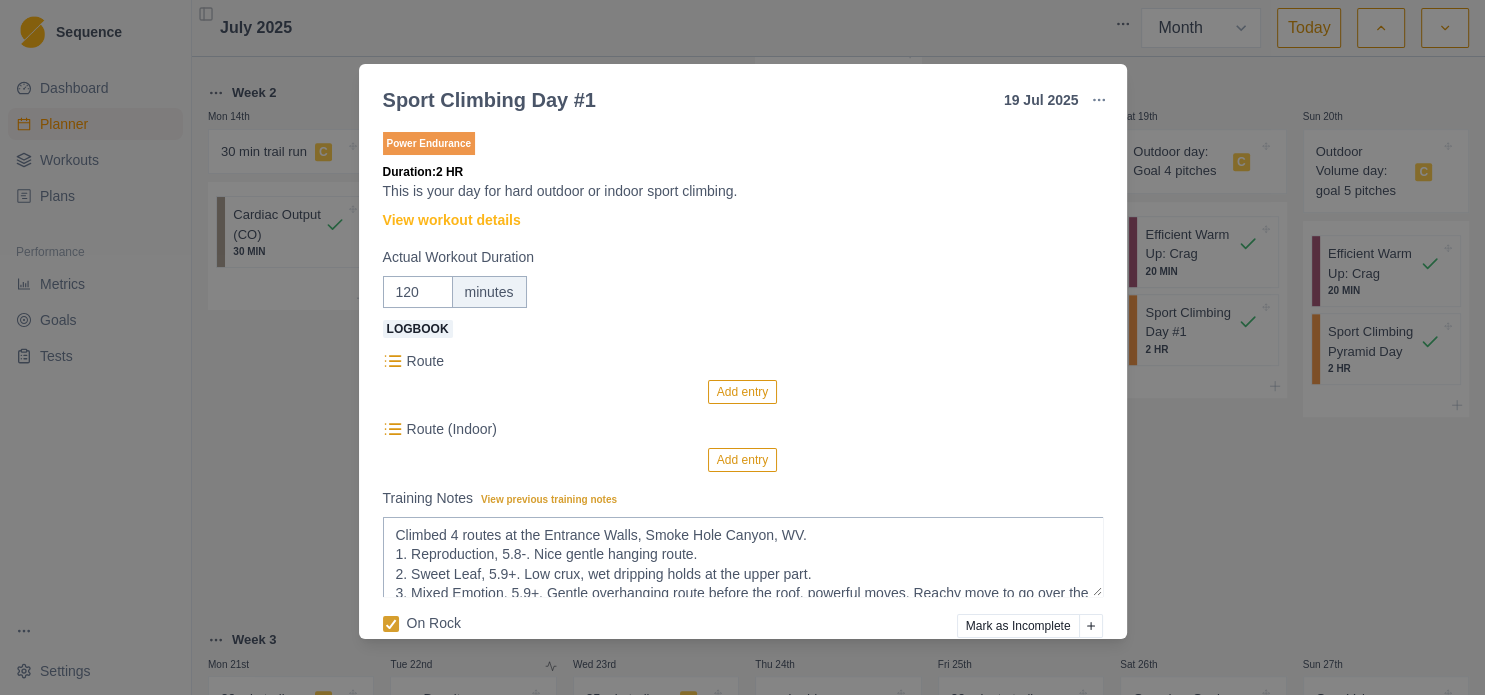 click on "Sport Climbing Day #1 [DATE] Link To Goal View Workout Metrics Edit Original Workout Reschedule Workout Remove From Schedule Power Endurance Duration:  2 HR This is your day for hard outdoor or indoor sport climbing. View workout details Actual Workout Duration 120 minutes Logbook Route Add entry Route (Indoor) Add entry Training Notes View previous training notes Climbed 4 routes at the Entrance Walls, Smoke Hole Canyon, [STATE].
1. Reproduction, 5.8-. Nice gentle hanging route.
2. Sweet Leaf, 5.9+. Low crux, wet dripping holds at the upper part.
3. Mixed Emotion, 5.9+. Gentle overhanging route before the roof, powerful moves. Reachy move to go over the roof lip. Roof exit required campus moves/no feet. The holds were wet/dripping water here.
4. Ugly Duckling, 5.7. Vertical and juggy.
On Rock Mark as Incomplete Reschedule Update" at bounding box center (742, 347) 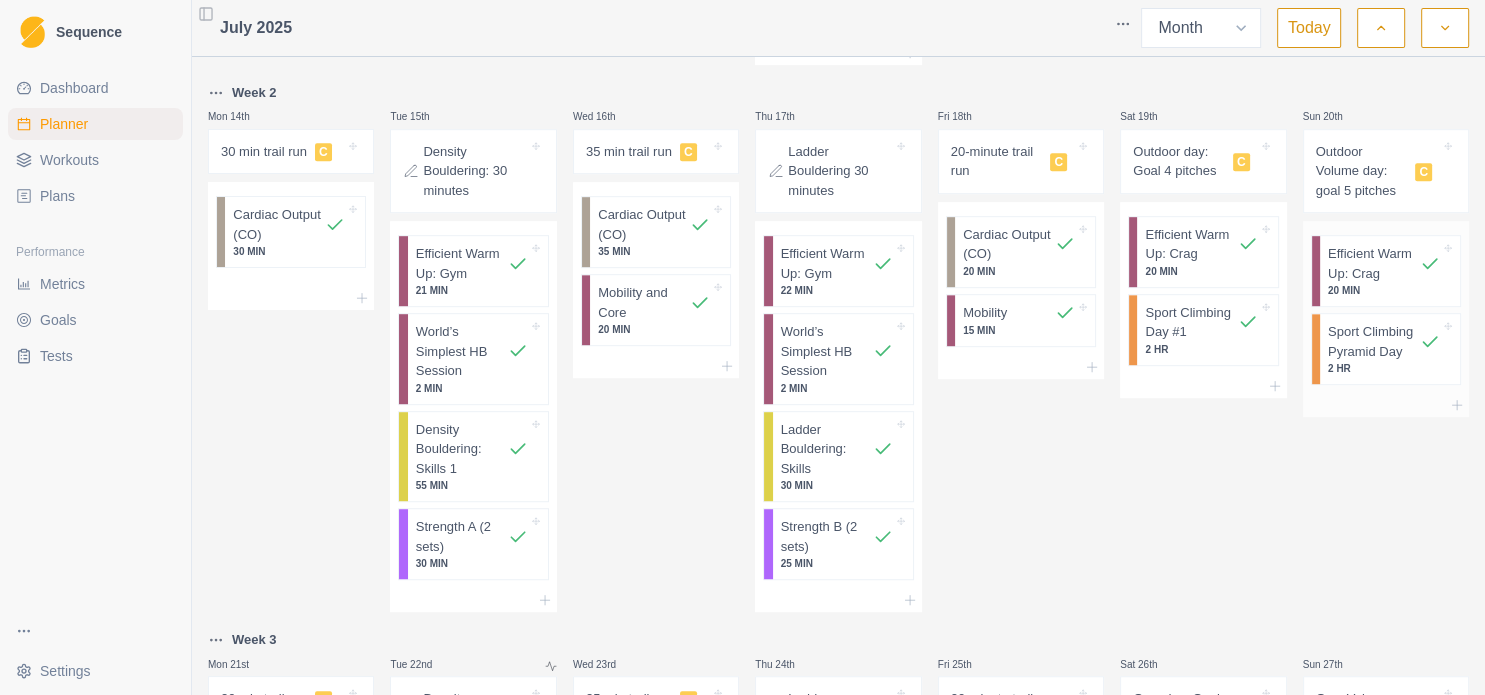 click on "Sport Climbing Pyramid Day" at bounding box center [1374, 341] 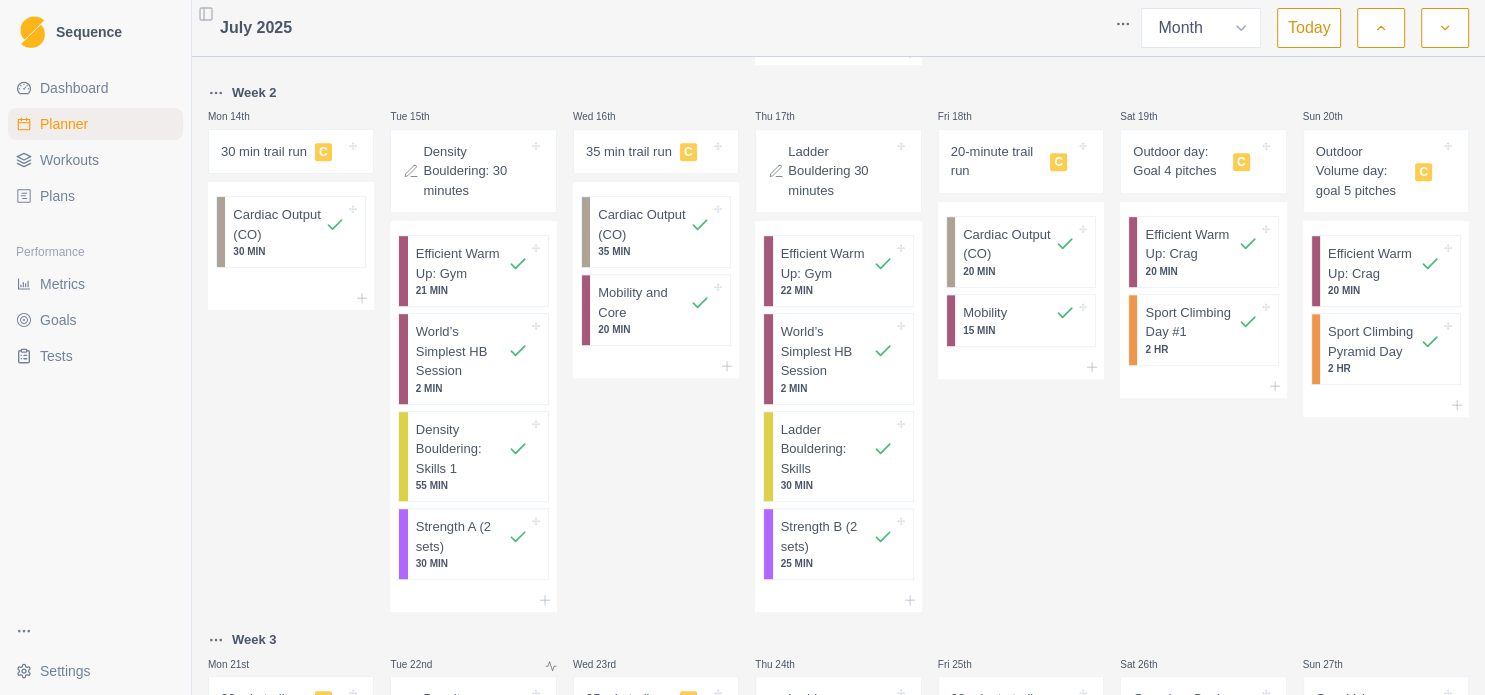 select on "7" 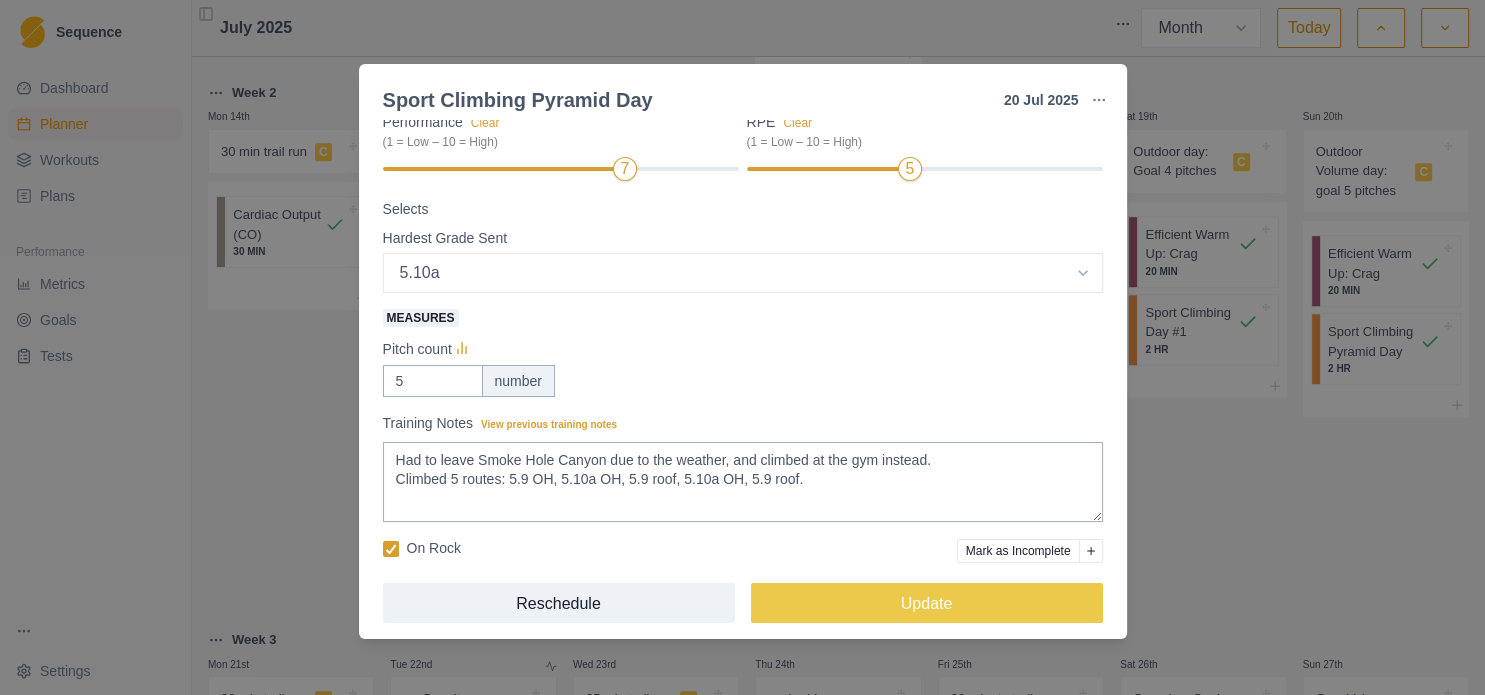 scroll, scrollTop: 297, scrollLeft: 0, axis: vertical 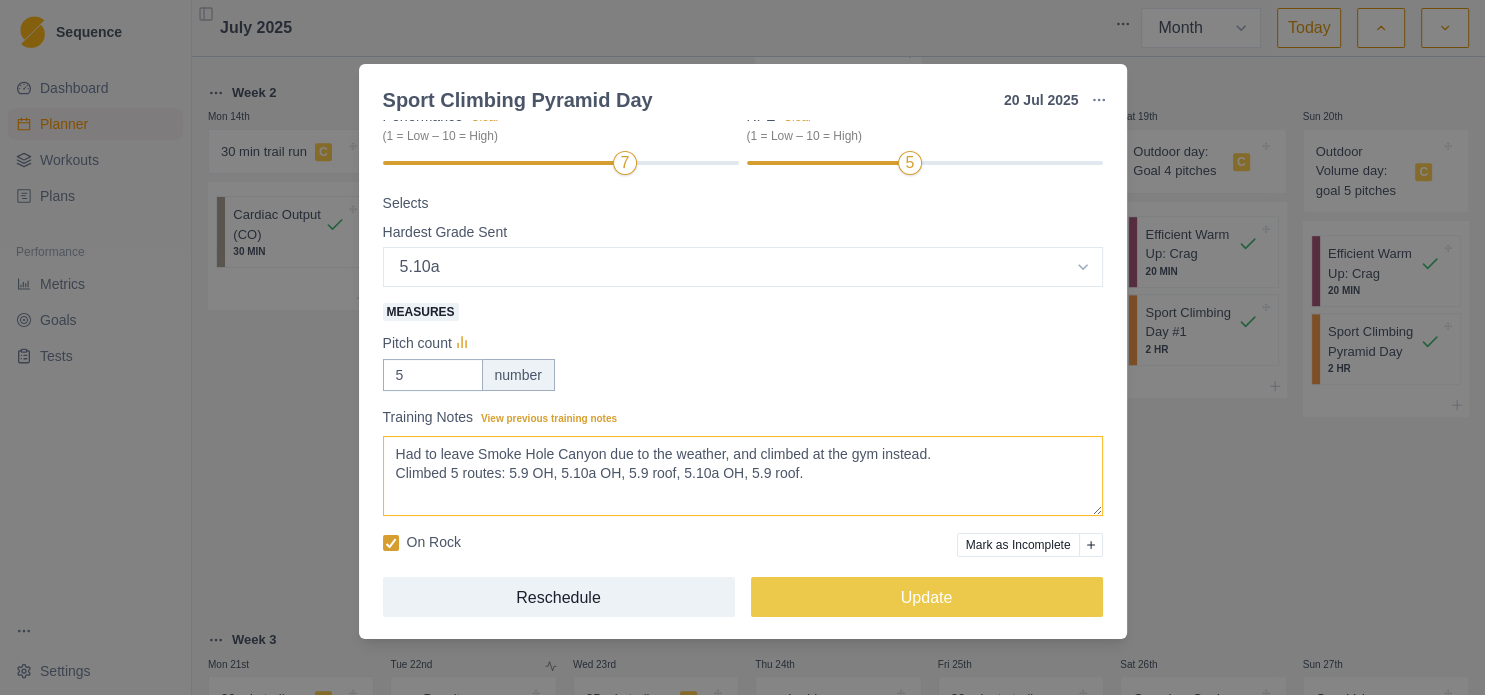 click on "Had to leave Smoke Hole Canyon due to the weather, and climbed at the gym instead.
Climbed 5 routes: 5.9 OH, 5.10a OH, 5.9 roof, 5.10a OH, 5.9 roof." at bounding box center (743, 476) 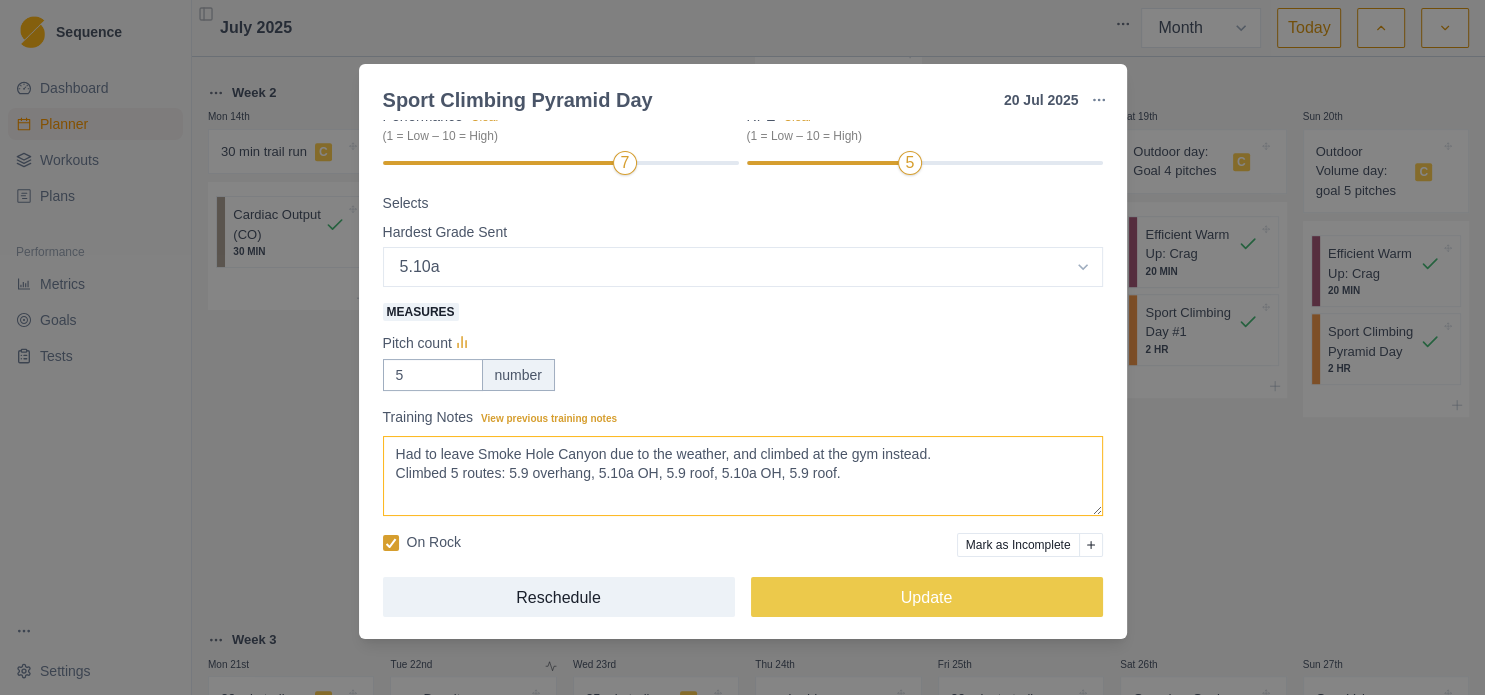 click on "Had to leave Smoke Hole Canyon due to the weather, and climbed at the gym instead.
Climbed 5 routes: 5.9 OH, 5.10a OH, 5.9 roof, 5.10a OH, 5.9 roof." at bounding box center [743, 476] 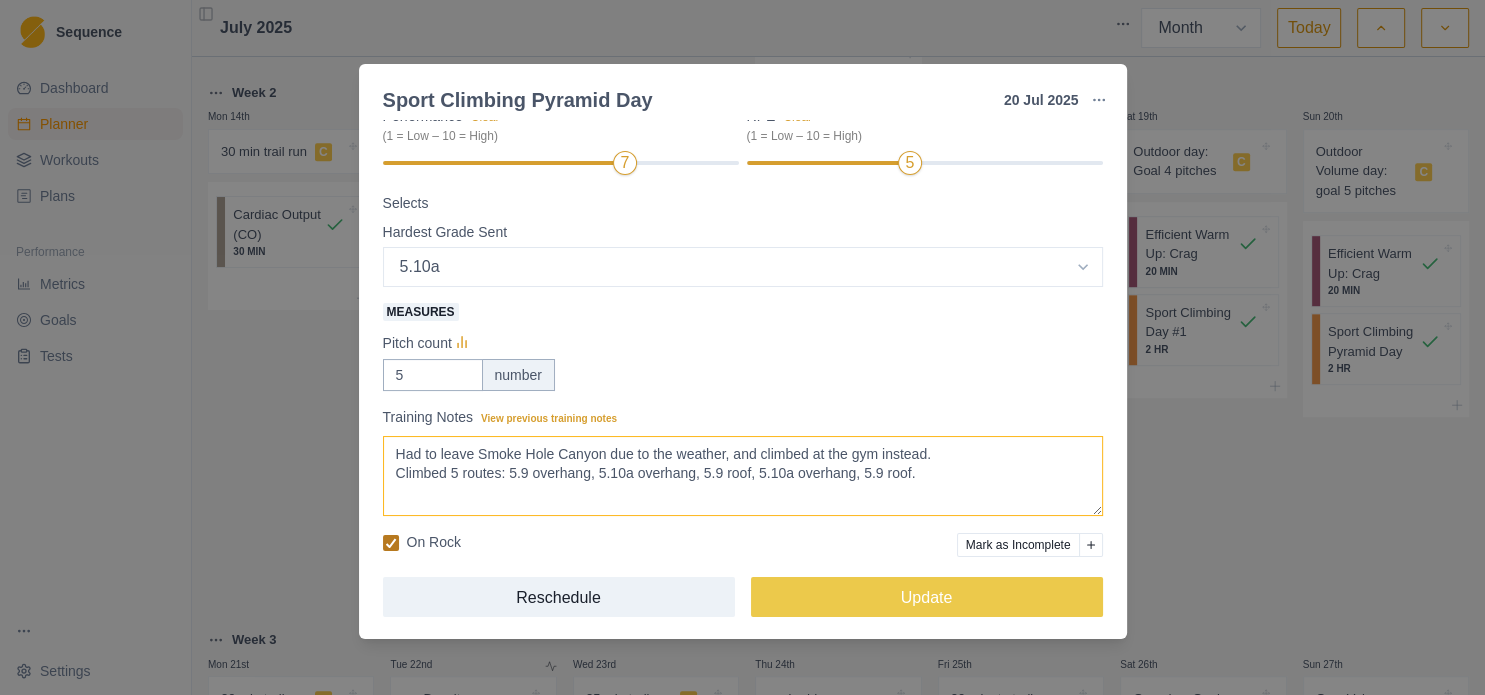 type on "Had to leave Smoke Hole Canyon due to the weather, and climbed at the gym instead.
Climbed 5 routes: 5.9 overhang, 5.10a overhang, 5.9 roof, 5.10a overhang, 5.9 roof." 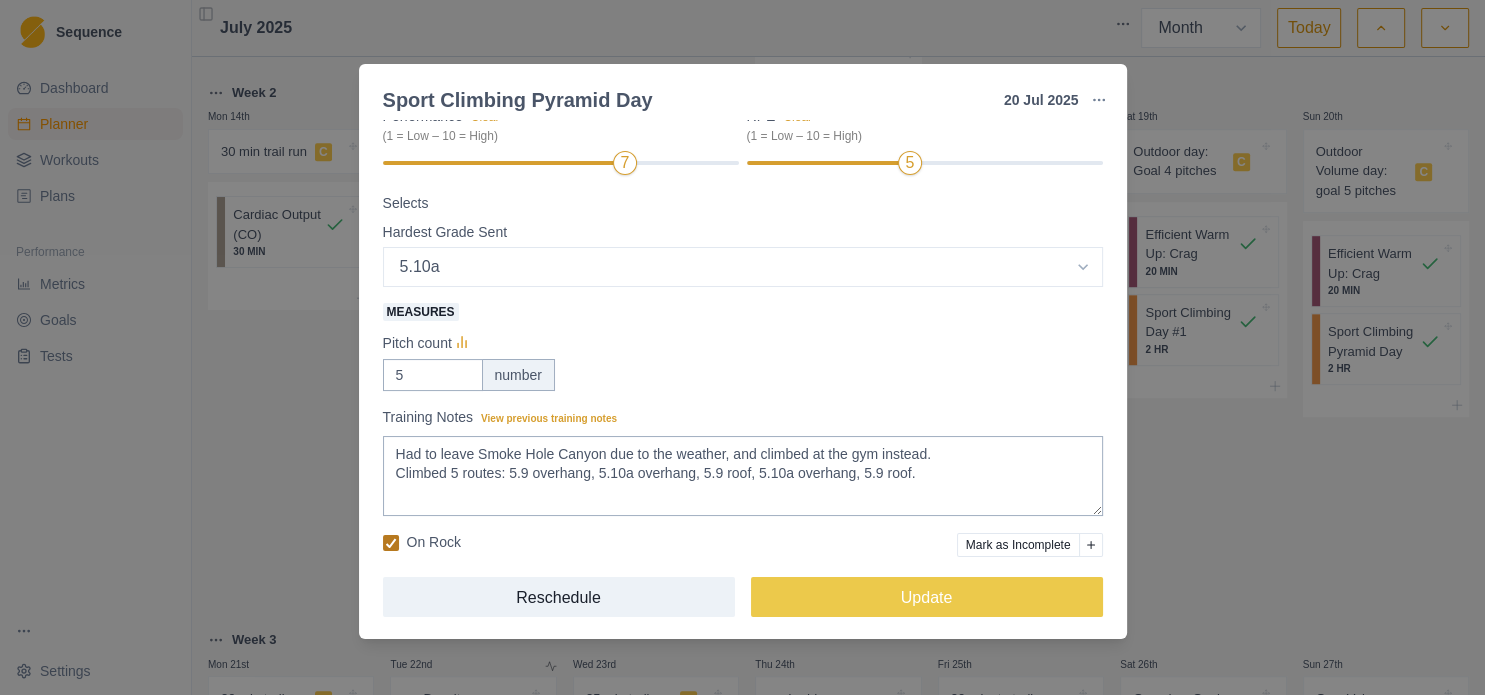click 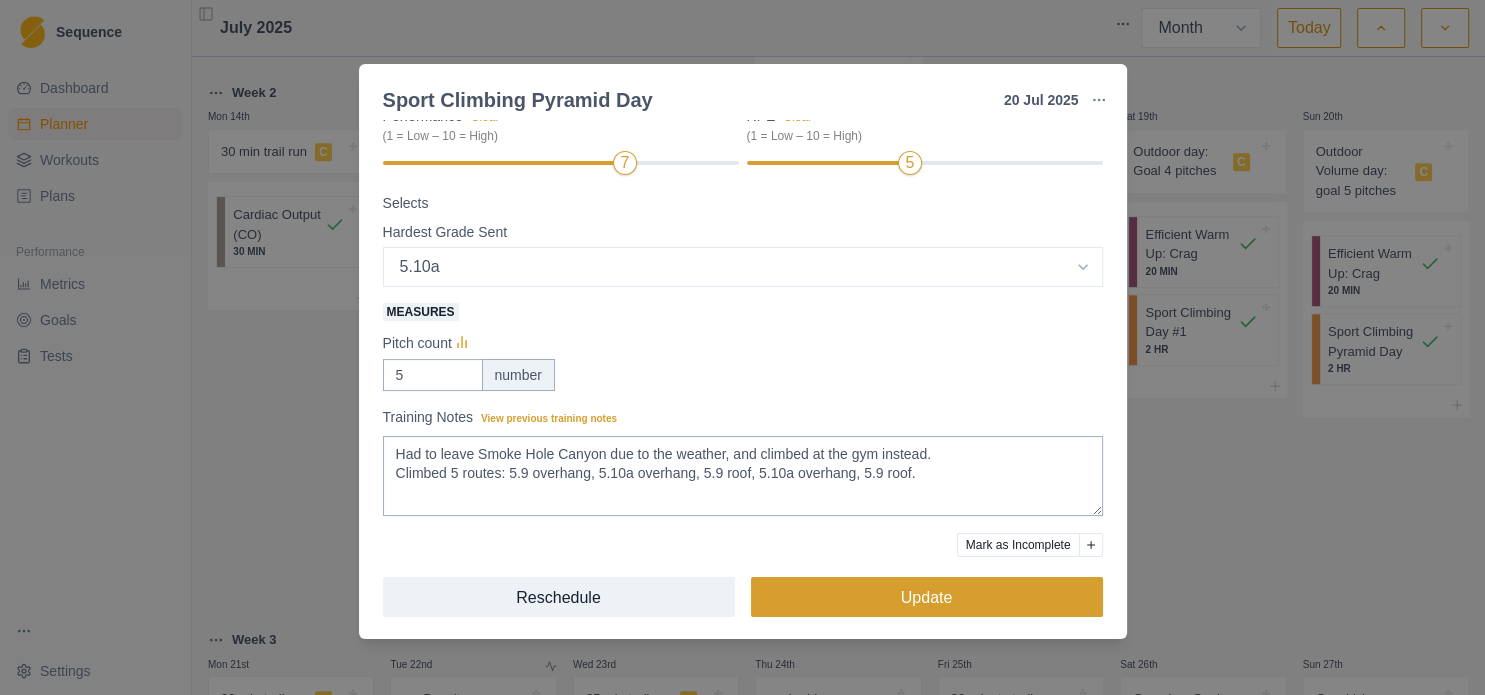 click on "Update" at bounding box center (927, 597) 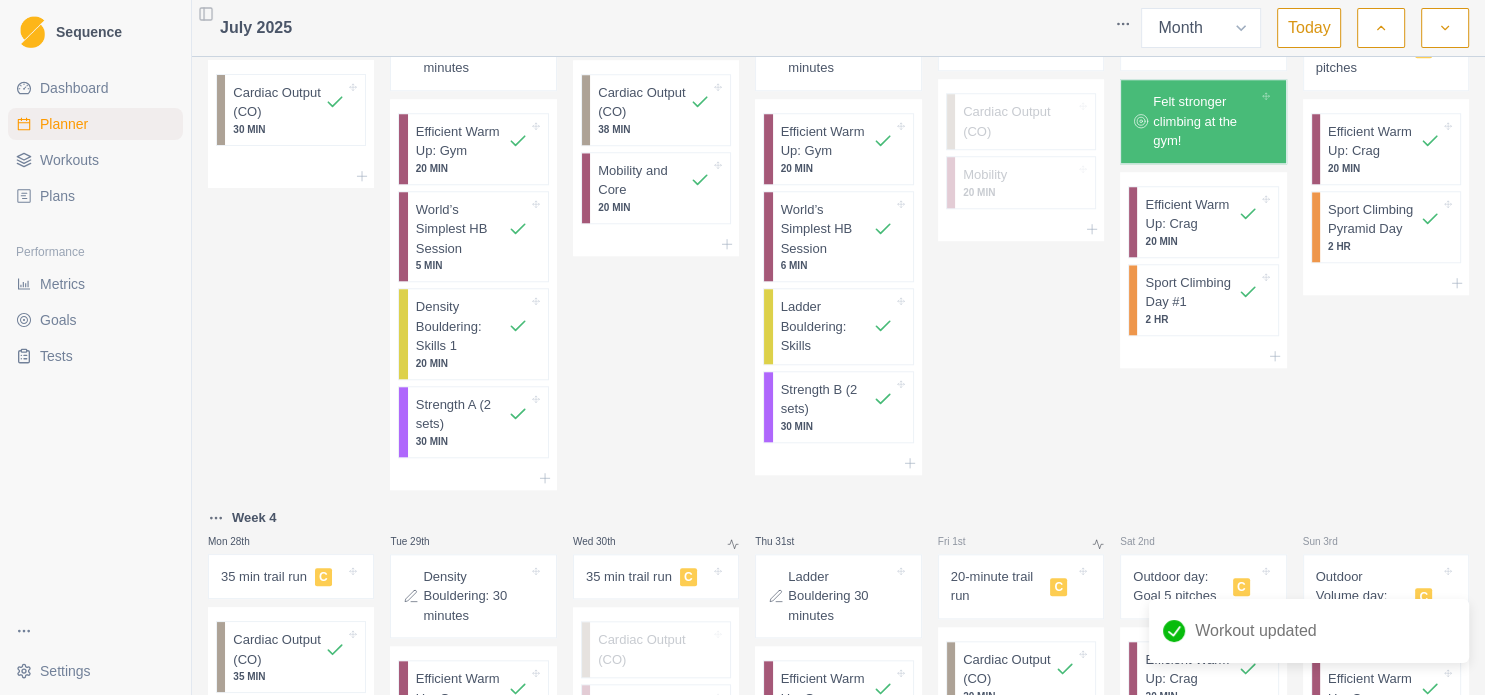 scroll, scrollTop: 1773, scrollLeft: 0, axis: vertical 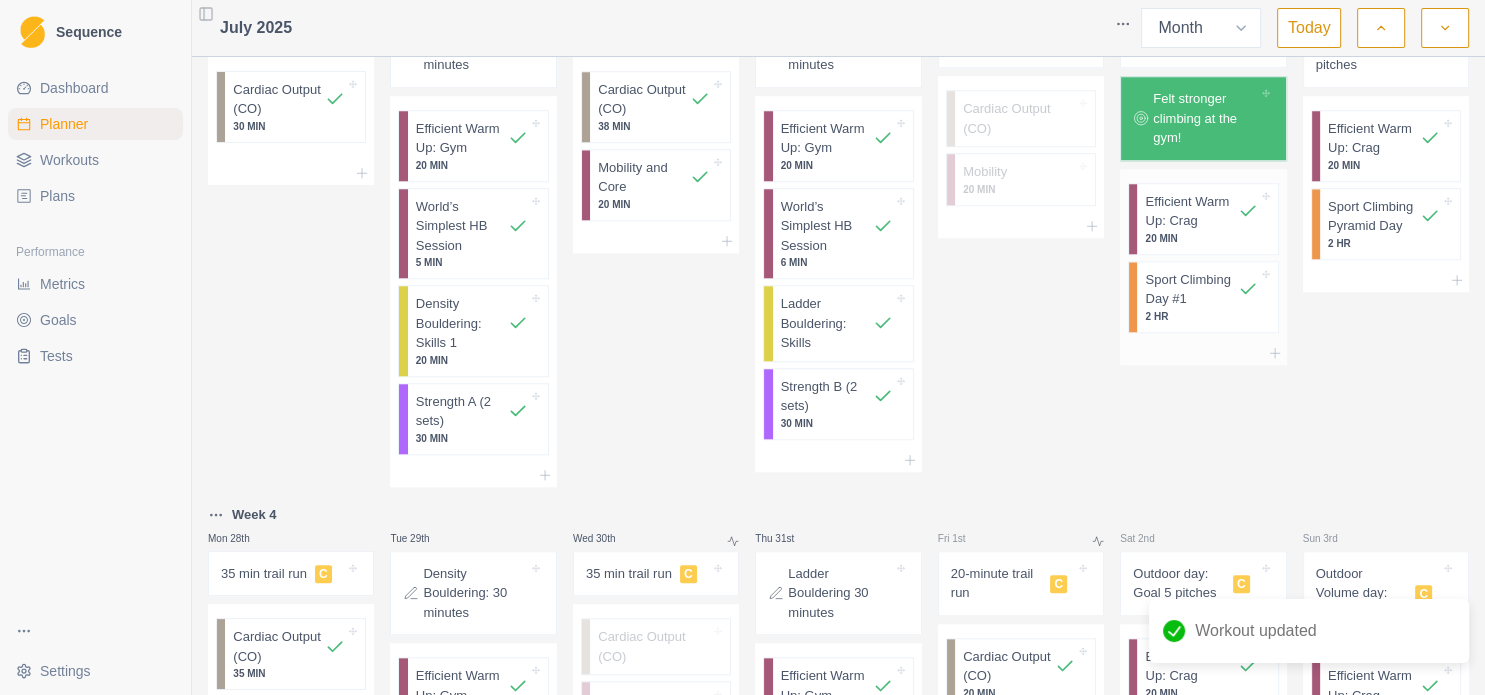 click on "Sport Climbing Day #1" at bounding box center [1191, 289] 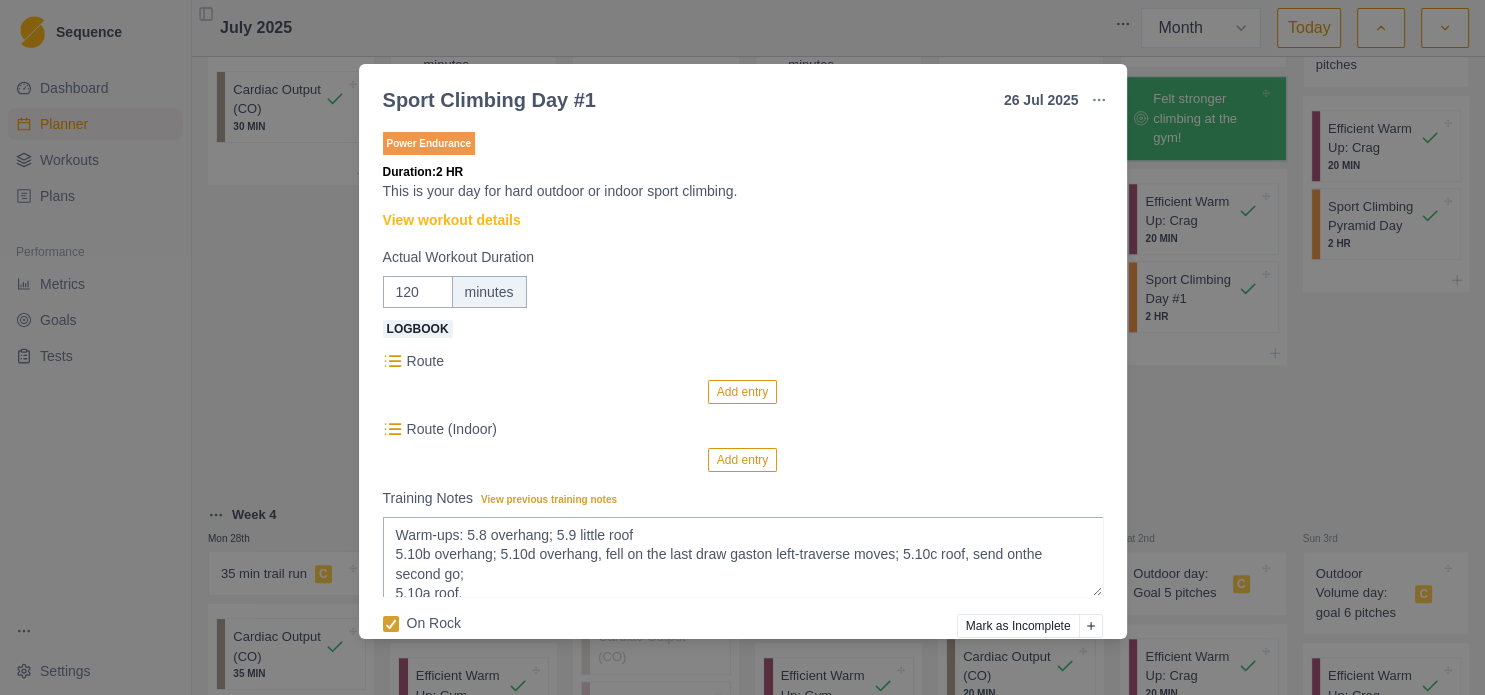 scroll, scrollTop: 89, scrollLeft: 0, axis: vertical 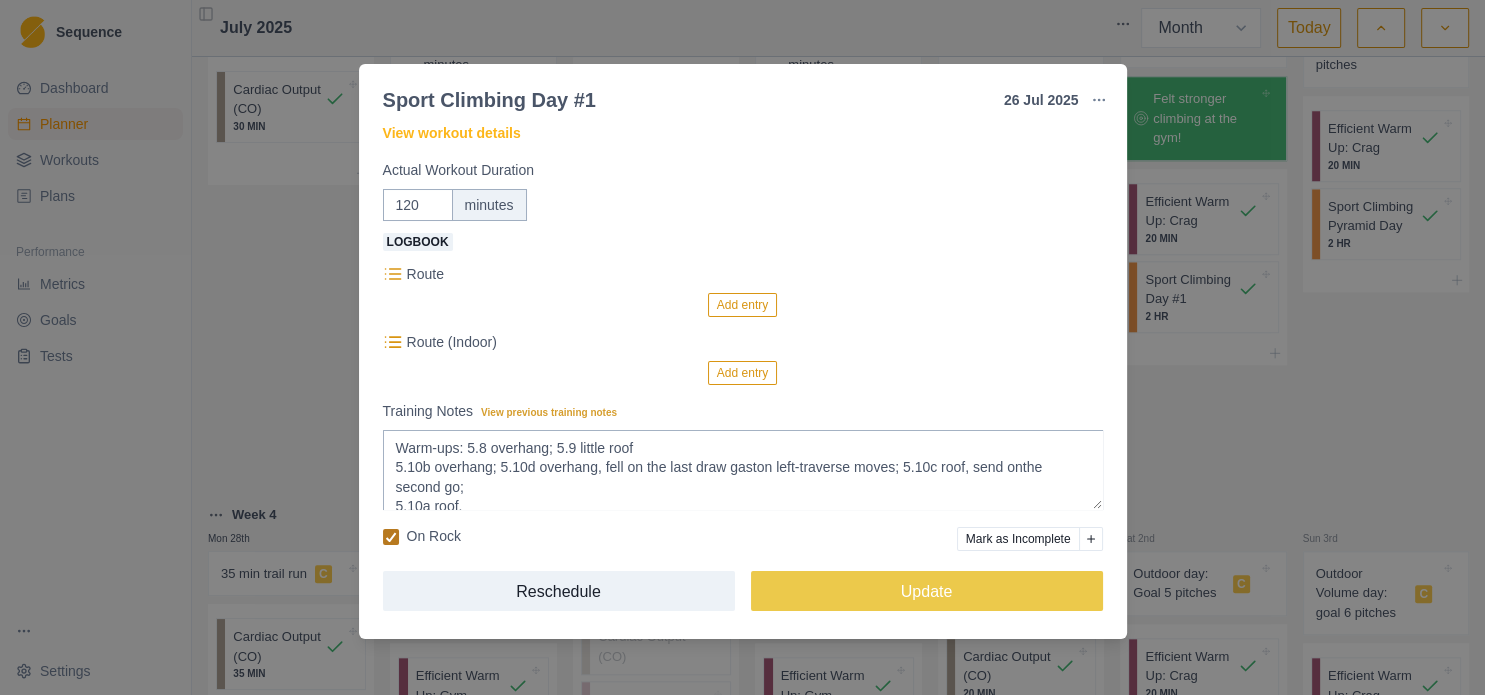click 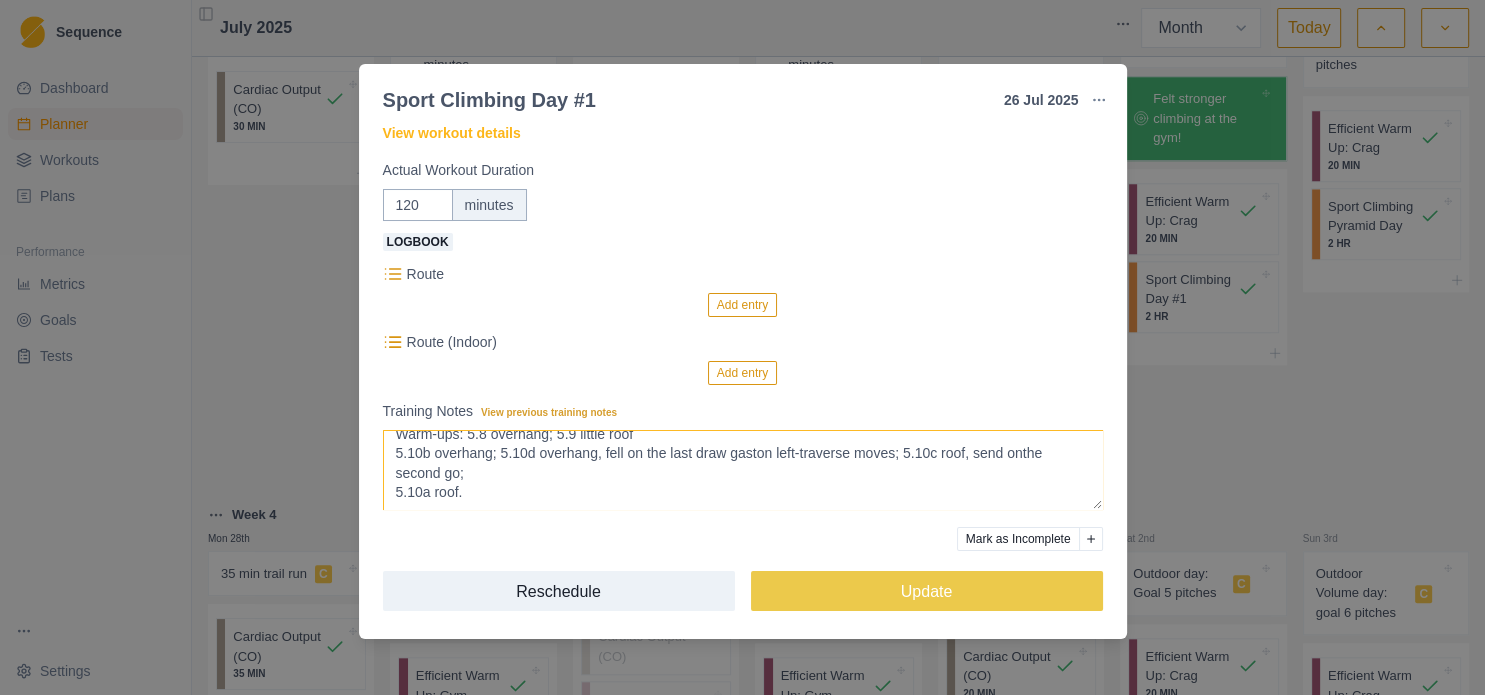 scroll, scrollTop: 15, scrollLeft: 0, axis: vertical 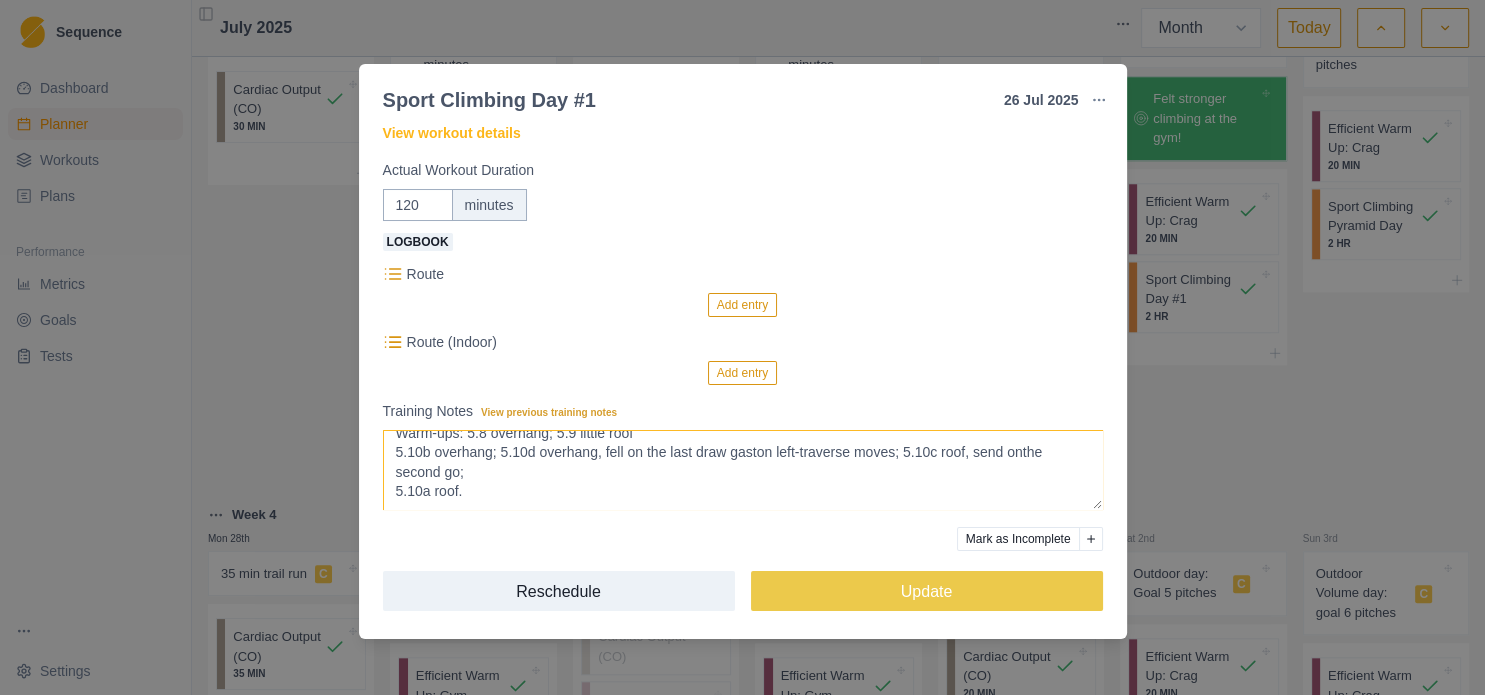 click on "Warm-ups: 5.8 overhang; 5.9 little roof
5.10b overhang; 5.10d overhang, fell on the last draw gaston left-traverse moves; 5.10c roof, send onthe second go;
5.10a roof." at bounding box center [743, 470] 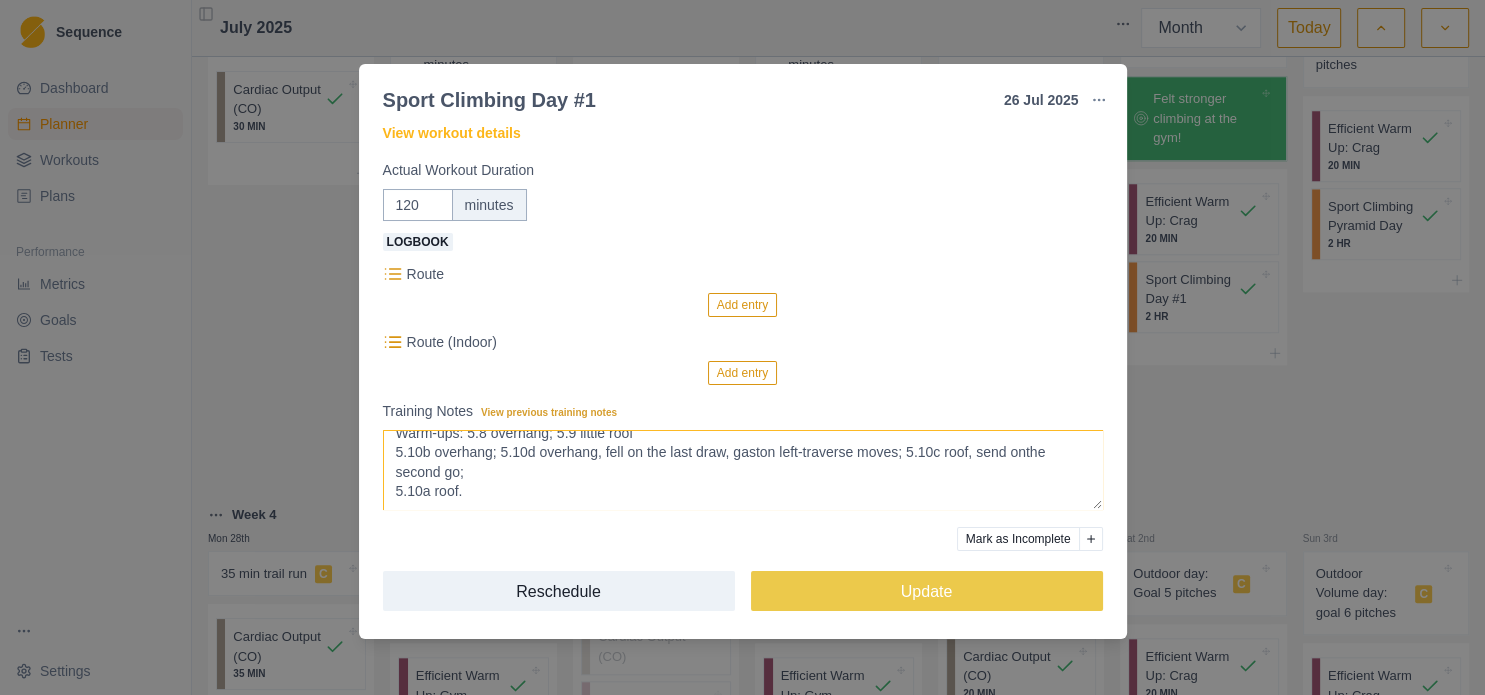 click on "Warm-ups: 5.8 overhang; 5.9 little roof
5.10b overhang; 5.10d overhang, fell on the last draw gaston left-traverse moves; 5.10c roof, send onthe second go;
5.10a roof." at bounding box center (743, 470) 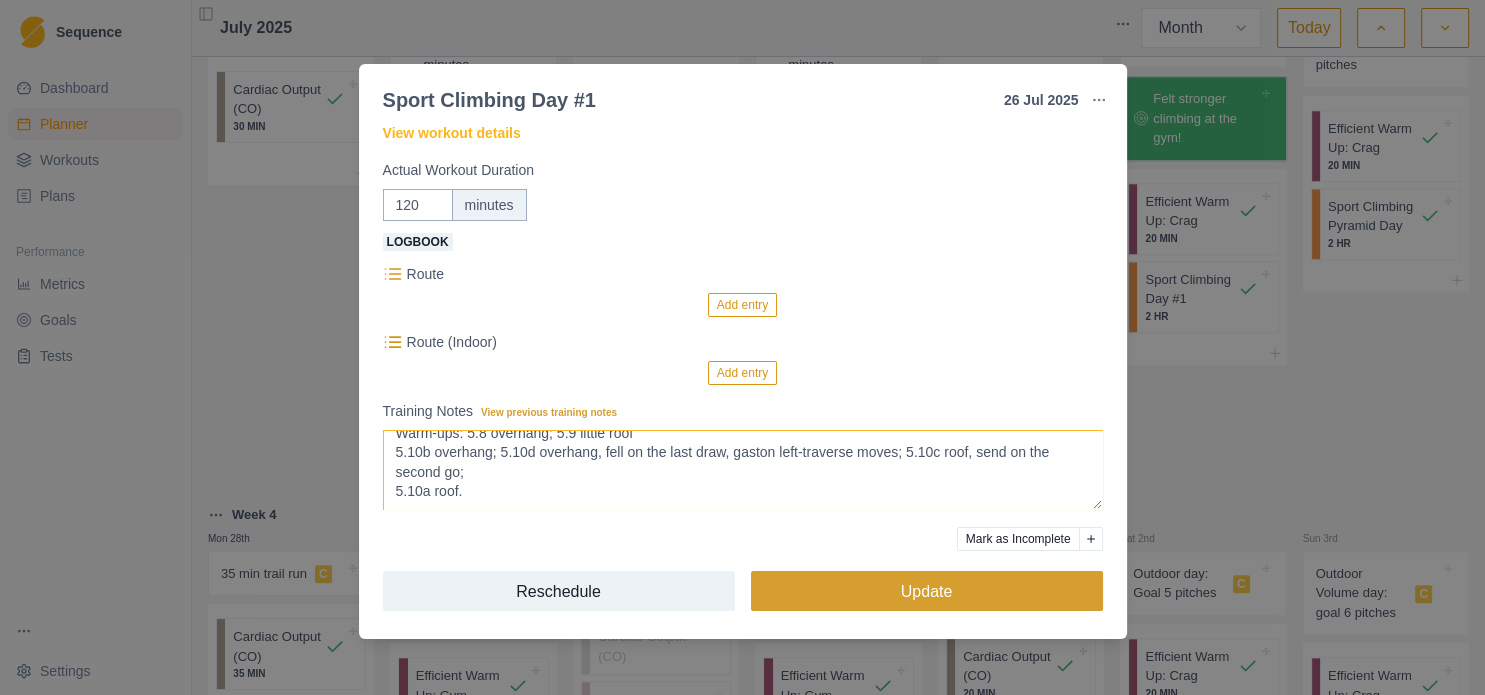 type on "Warm-ups: 5.8 overhang; 5.9 little roof
5.10b overhang; 5.10d overhang, fell on the last draw, gaston left-traverse moves; 5.10c roof, send on the second go;
5.10a roof." 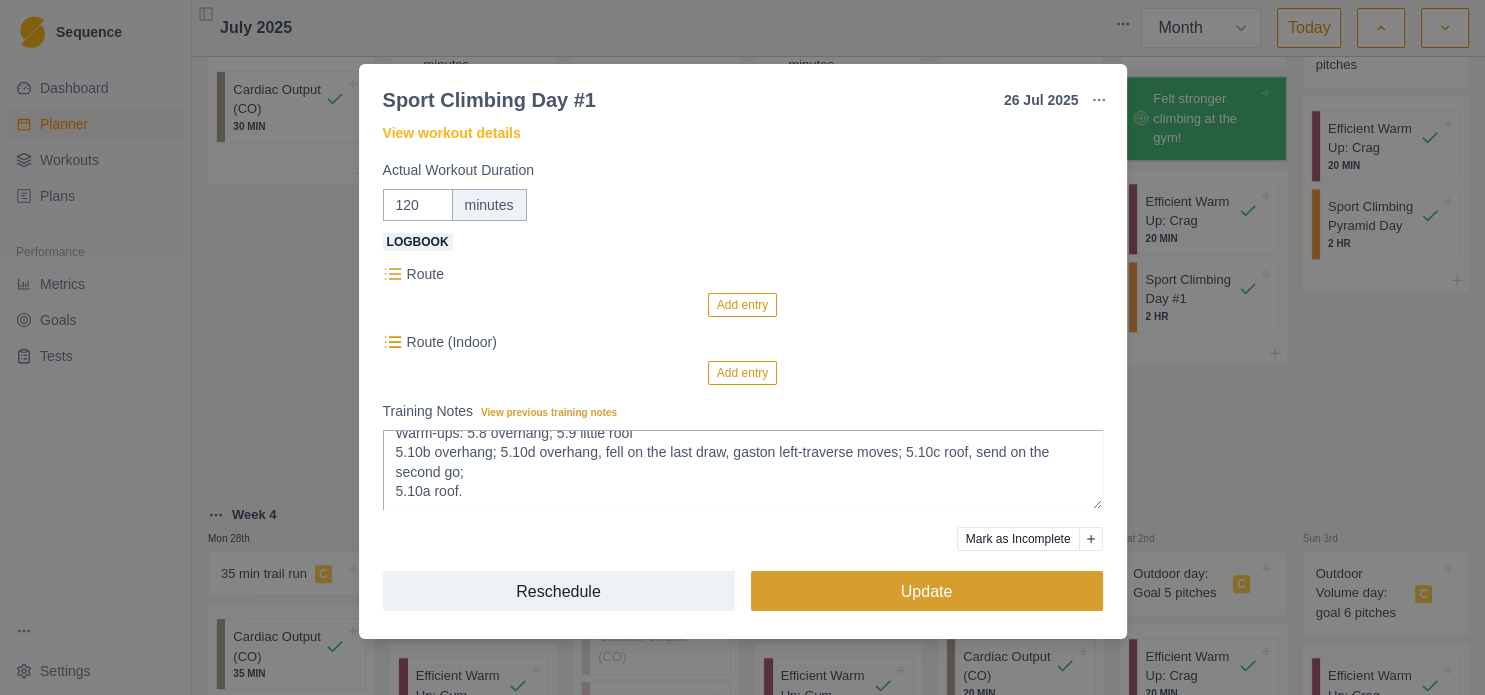 click on "Update" at bounding box center (927, 591) 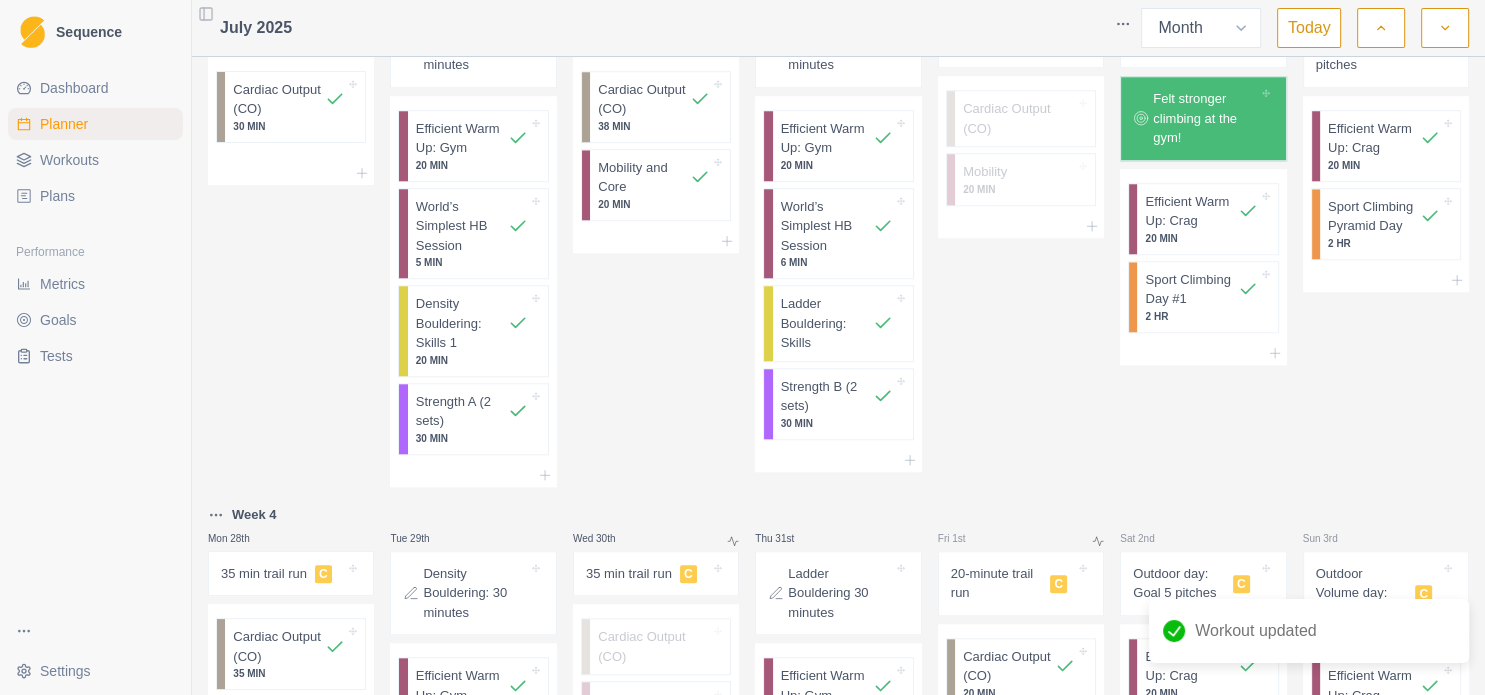 scroll, scrollTop: 2142, scrollLeft: 0, axis: vertical 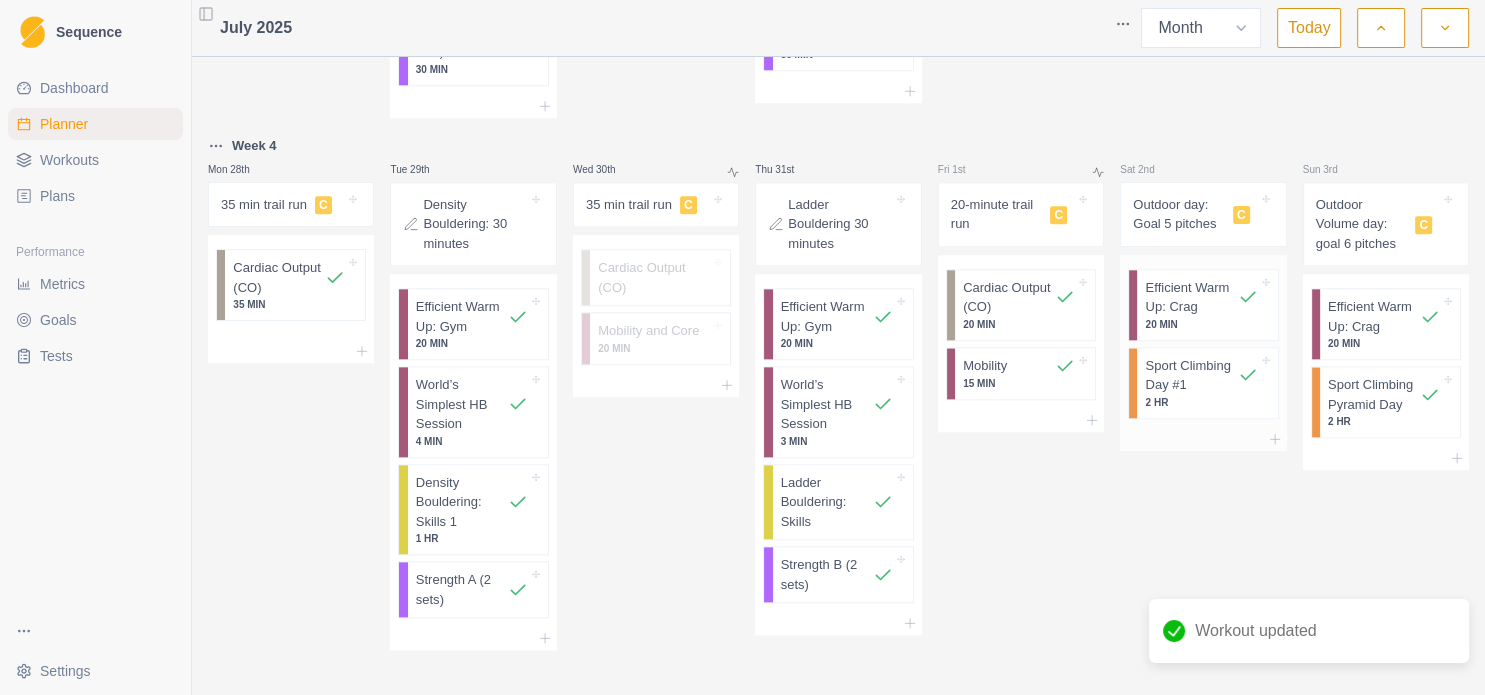 click on "Sport Climbing Day #1" at bounding box center (1191, 375) 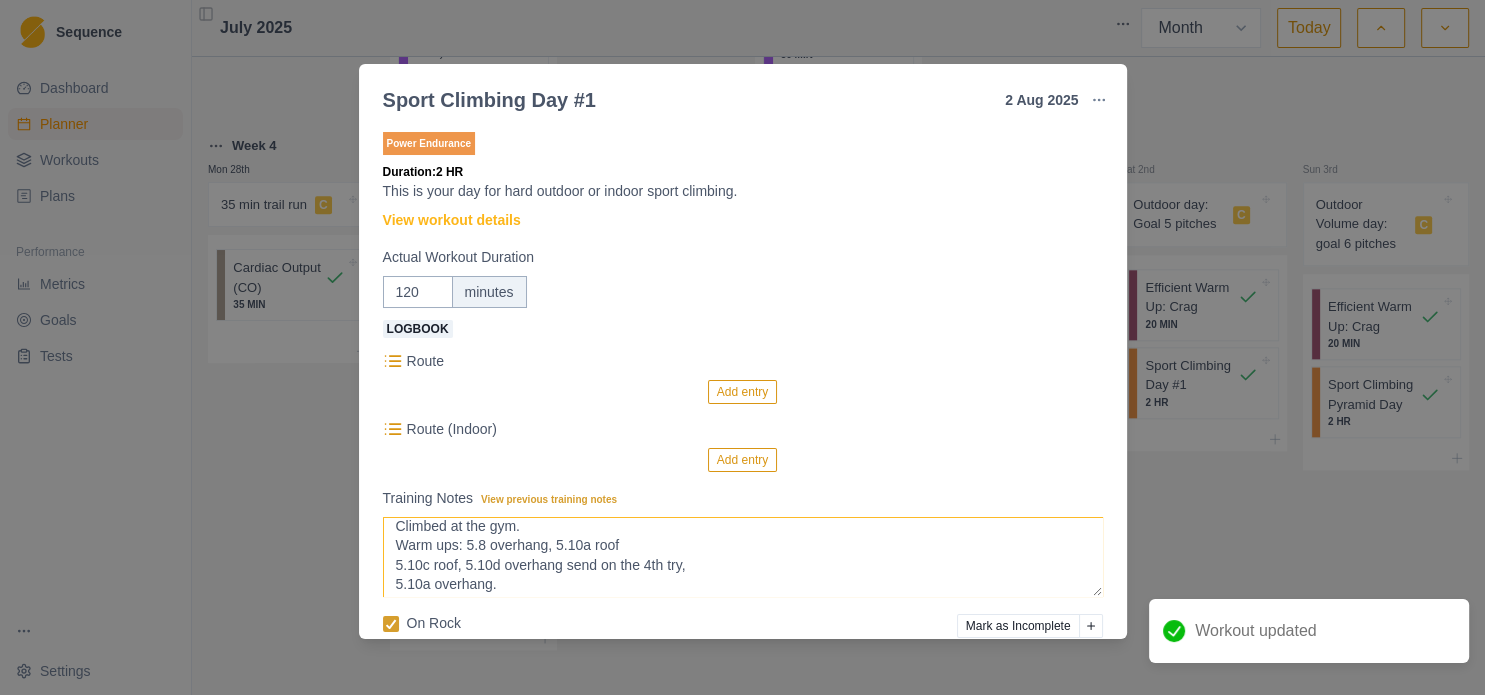 scroll, scrollTop: 15, scrollLeft: 0, axis: vertical 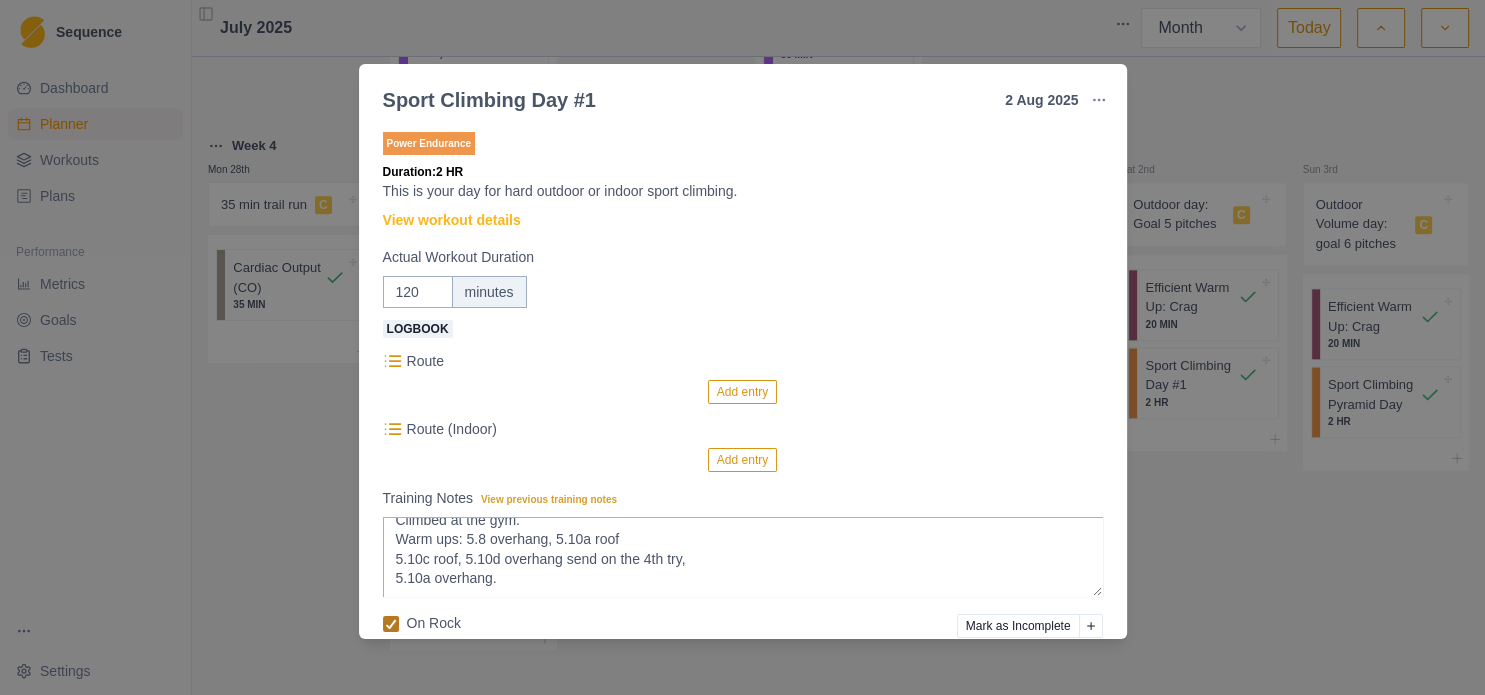 click 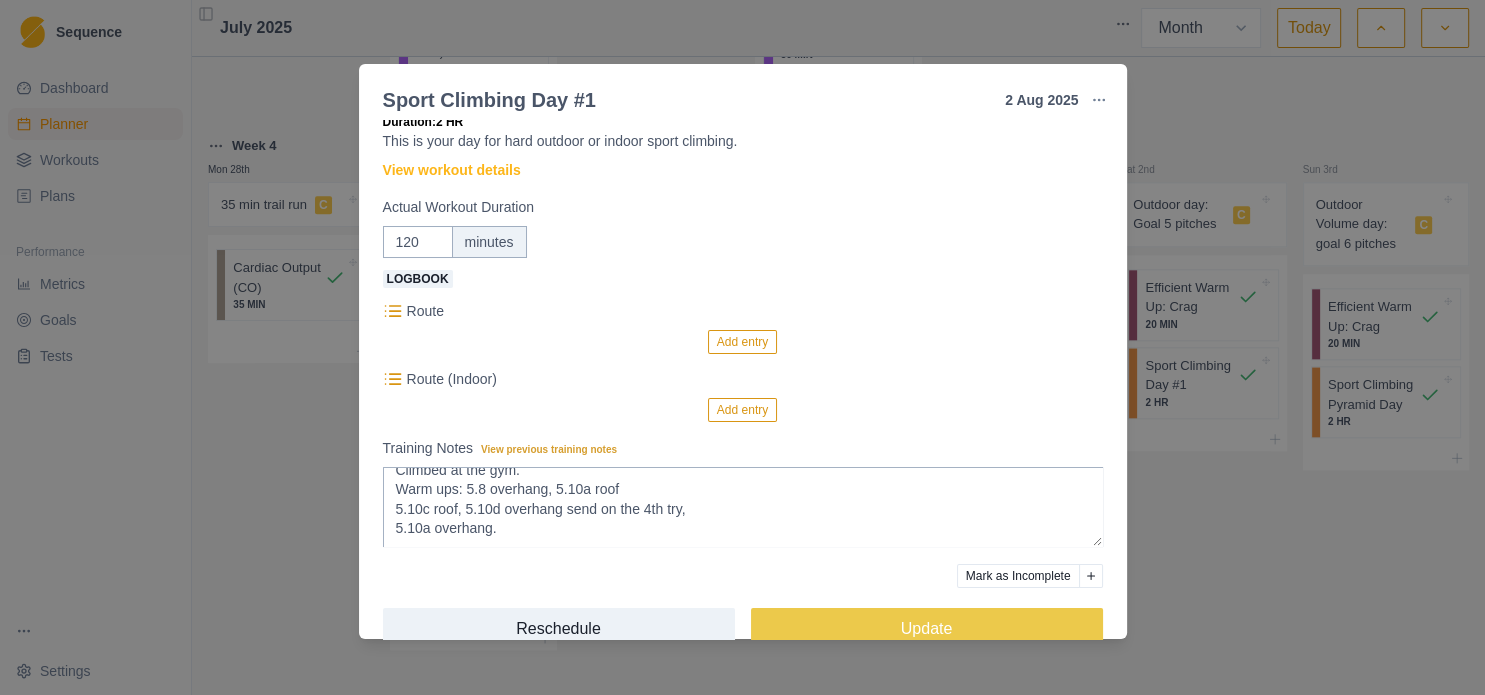 scroll, scrollTop: 89, scrollLeft: 0, axis: vertical 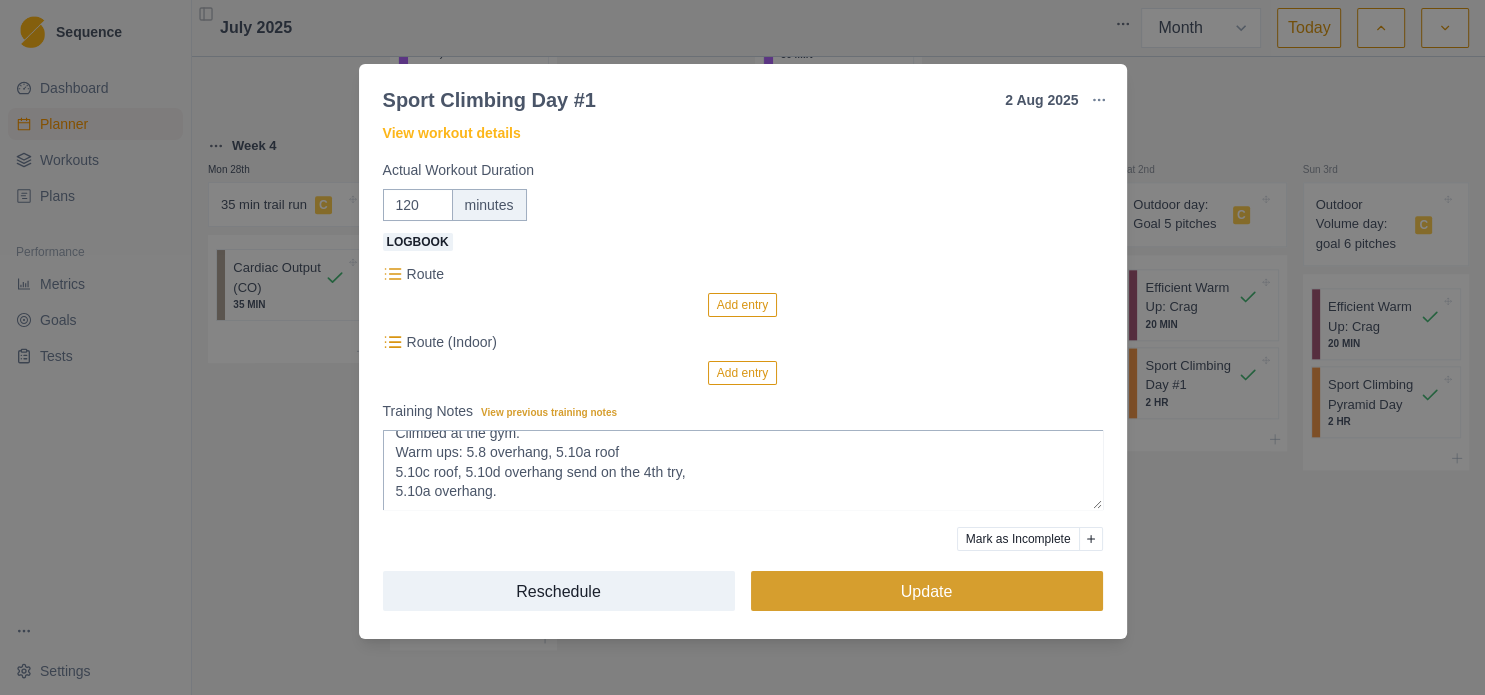 click on "Update" at bounding box center [927, 591] 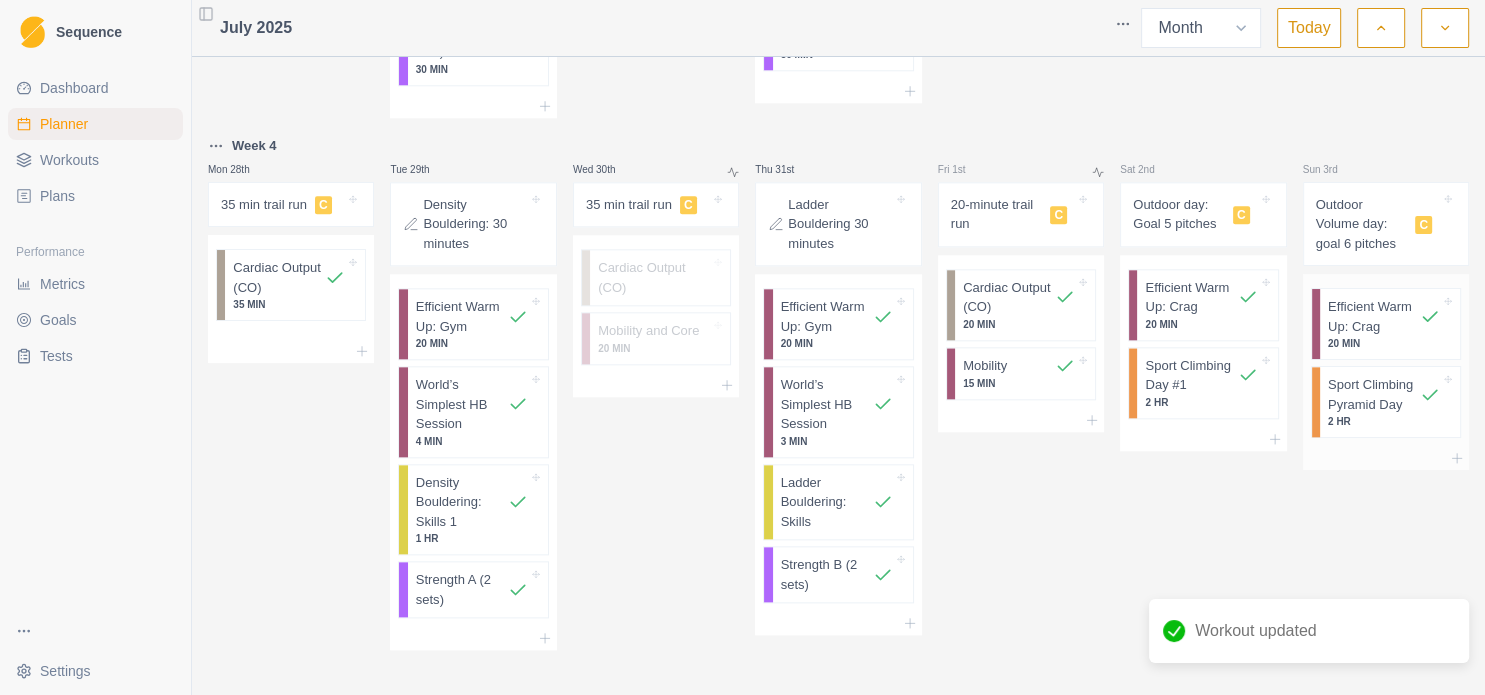 click on "Sport Climbing Pyramid Day" at bounding box center [1374, 394] 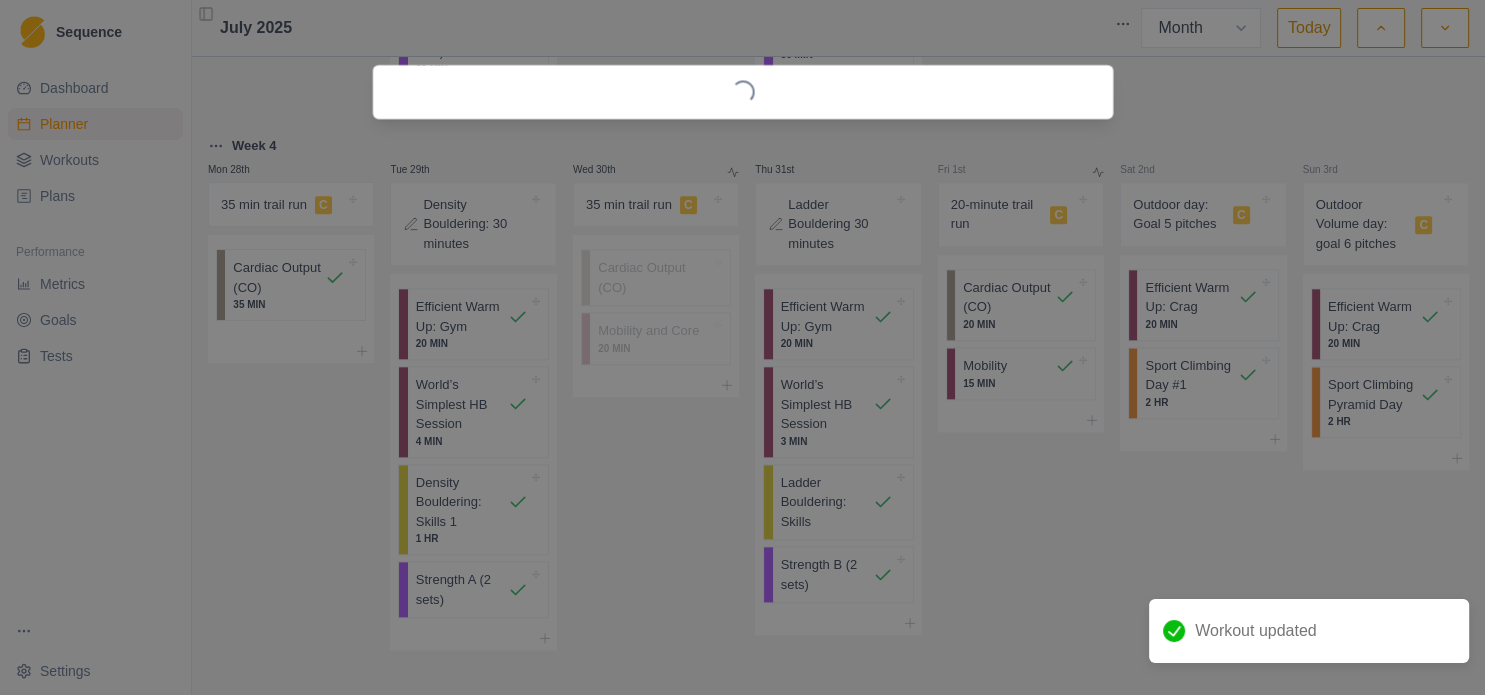 click on "Loading..." at bounding box center [742, 347] 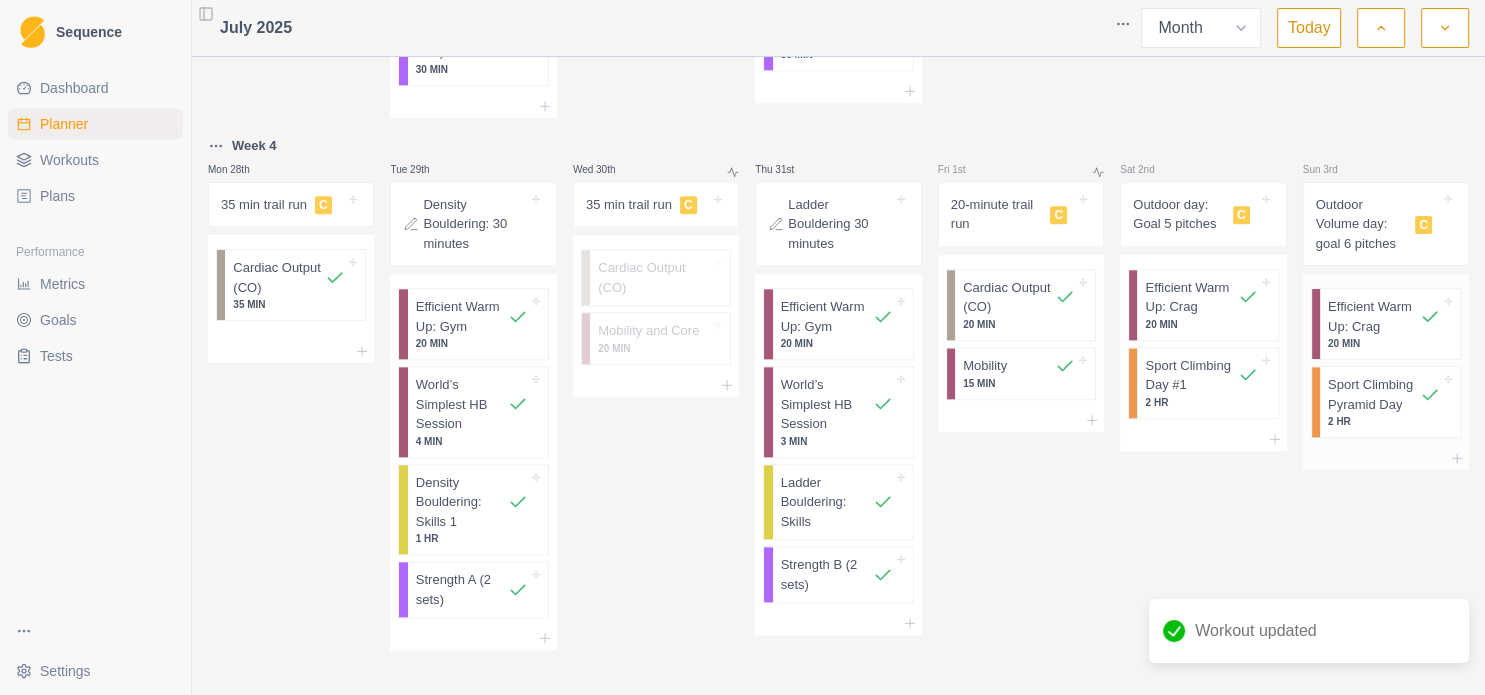 click on "Sport Climbing Pyramid Day" at bounding box center [1374, 394] 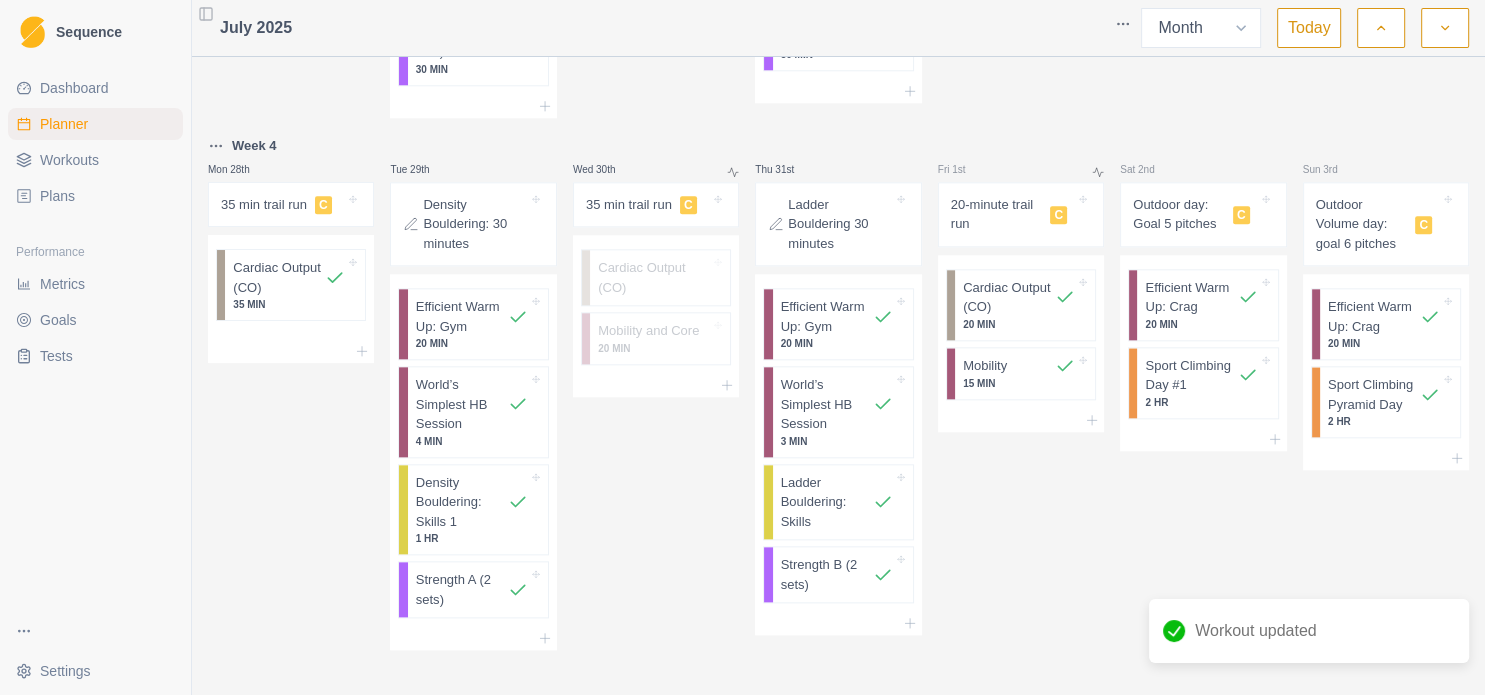 select on "8" 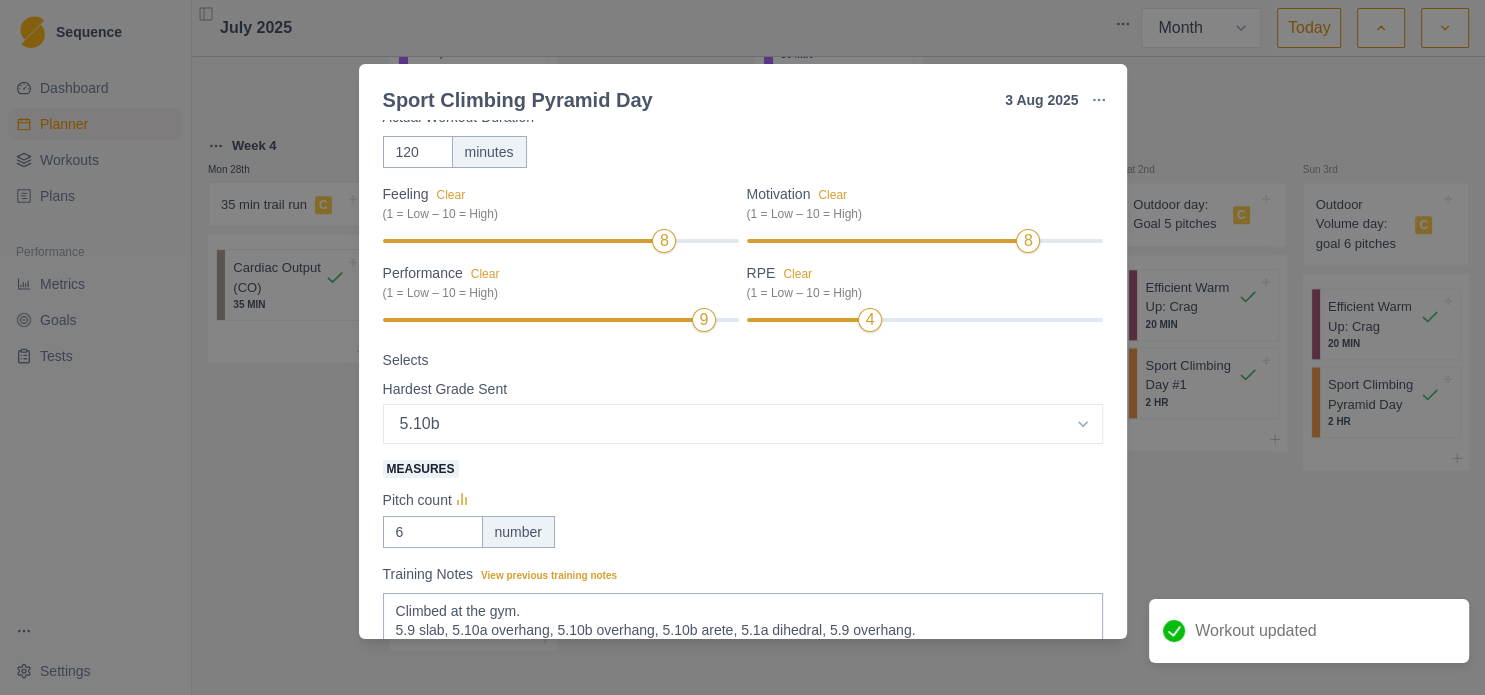 scroll, scrollTop: 304, scrollLeft: 0, axis: vertical 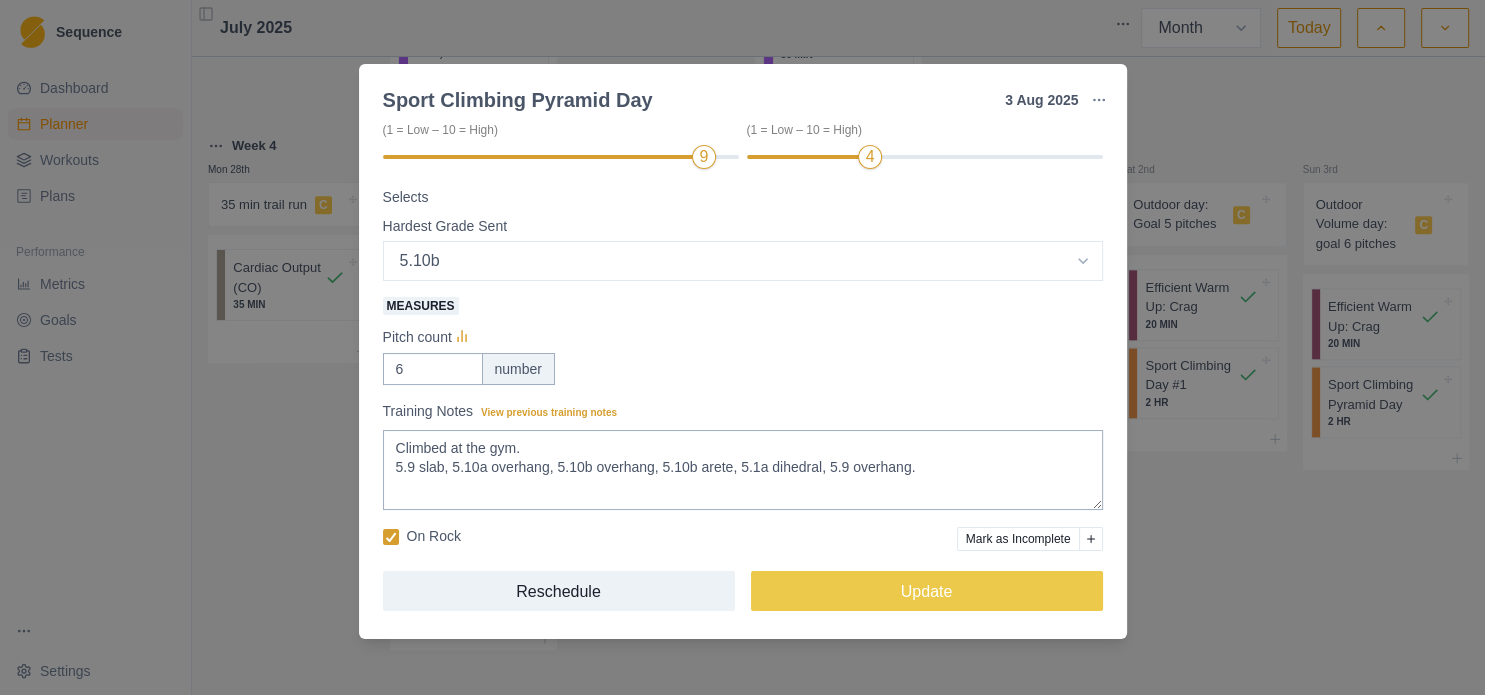 click on "On Rock" at bounding box center (422, 536) 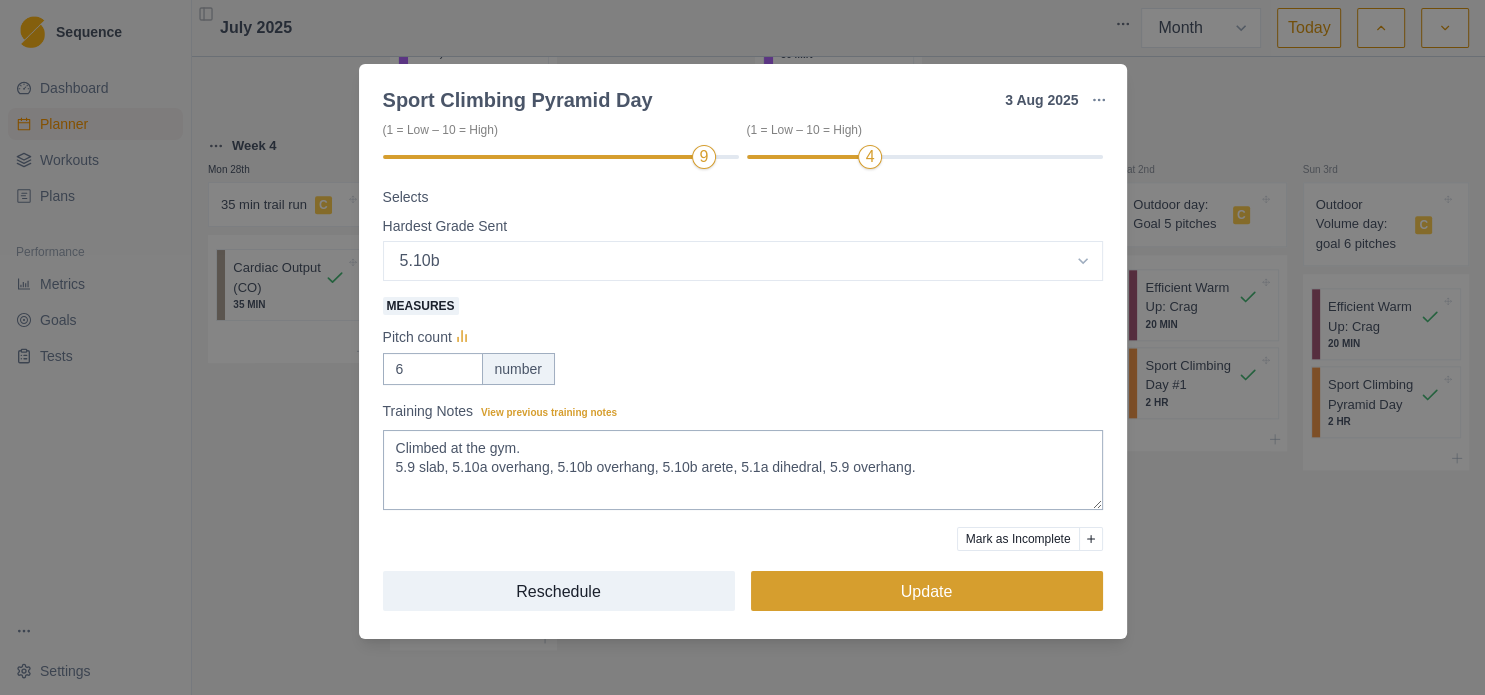 click on "Update" at bounding box center (927, 591) 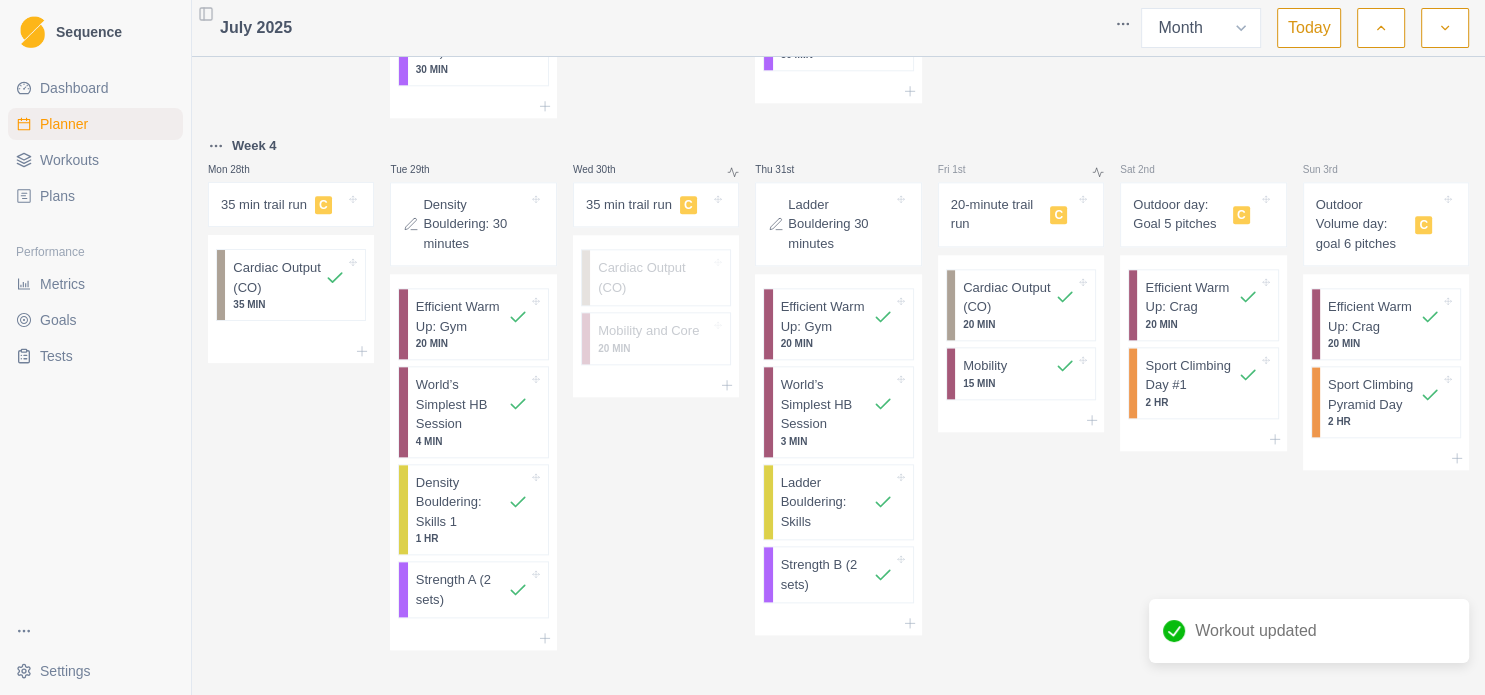 click 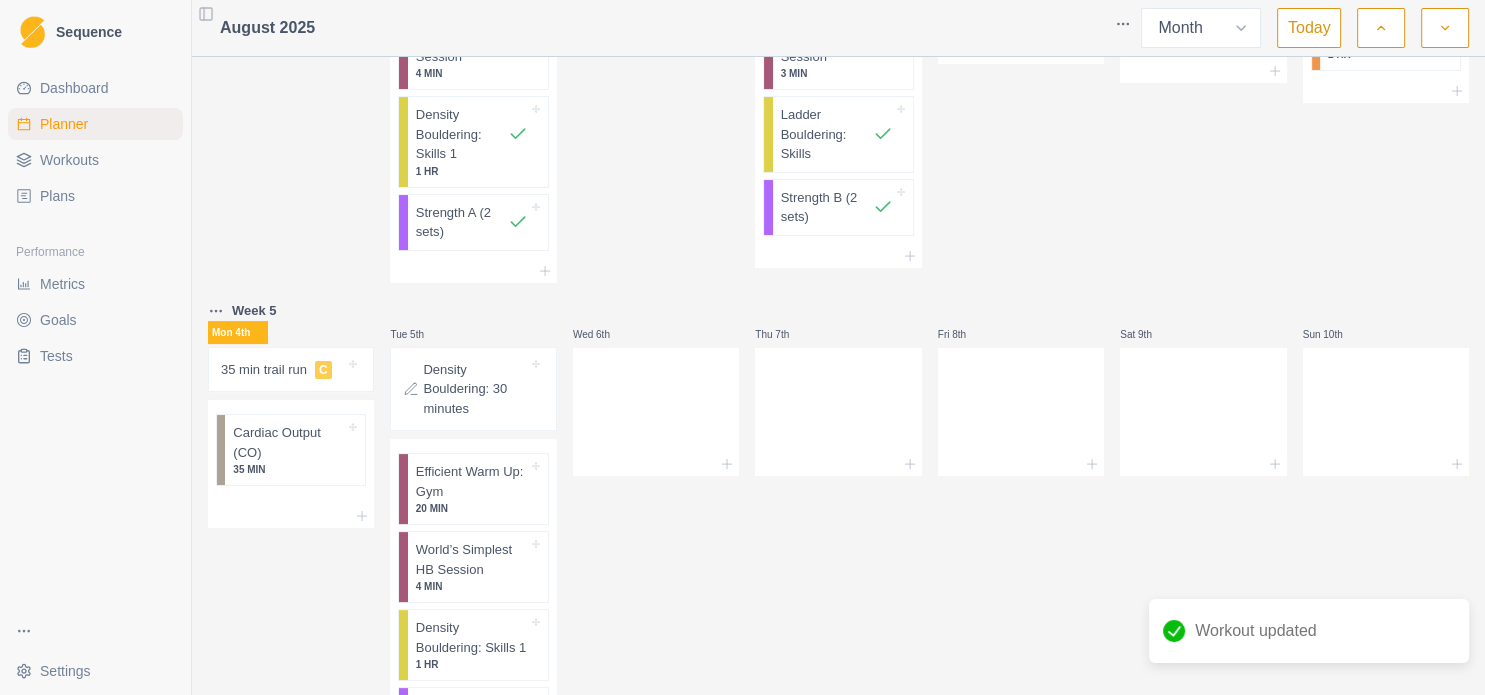 scroll, scrollTop: 432, scrollLeft: 0, axis: vertical 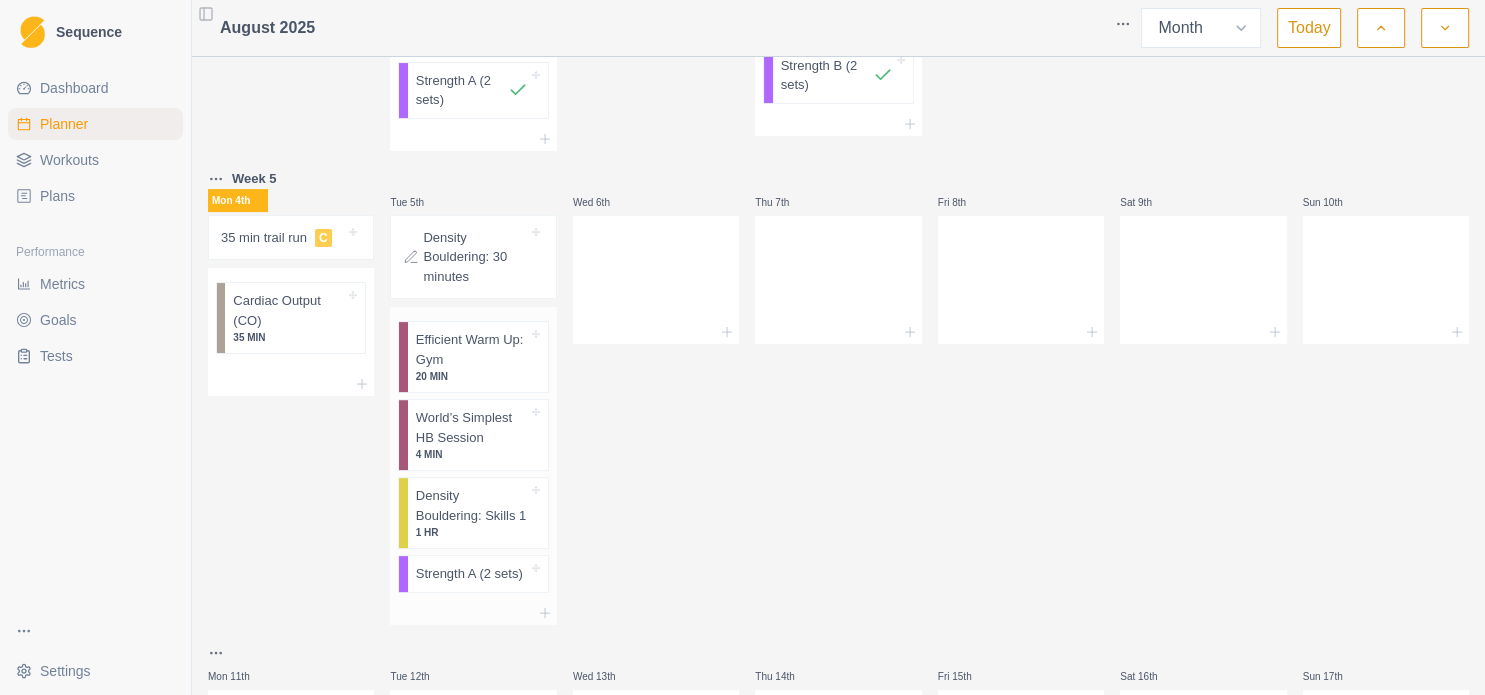 click on "Strength A (2 sets)" at bounding box center [469, 574] 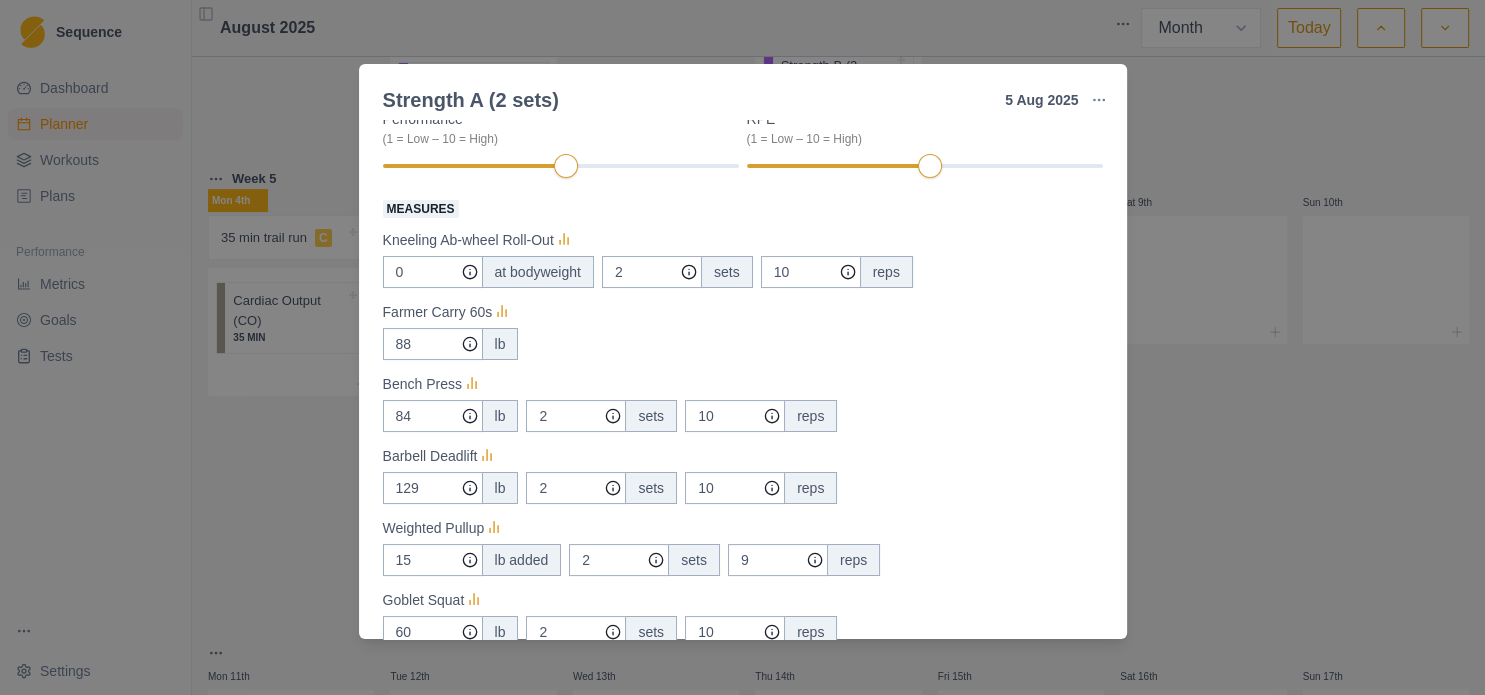 scroll, scrollTop: 296, scrollLeft: 0, axis: vertical 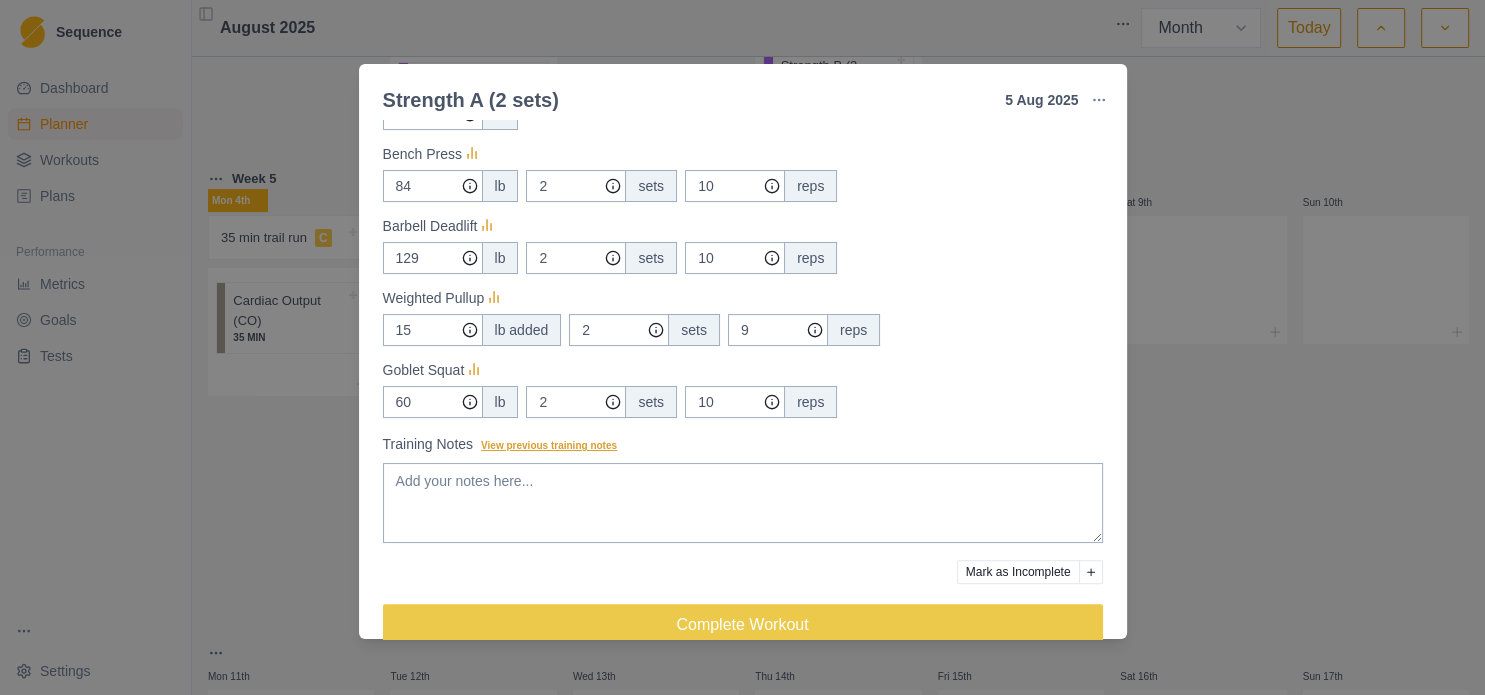 click on "View previous training notes" at bounding box center [549, 445] 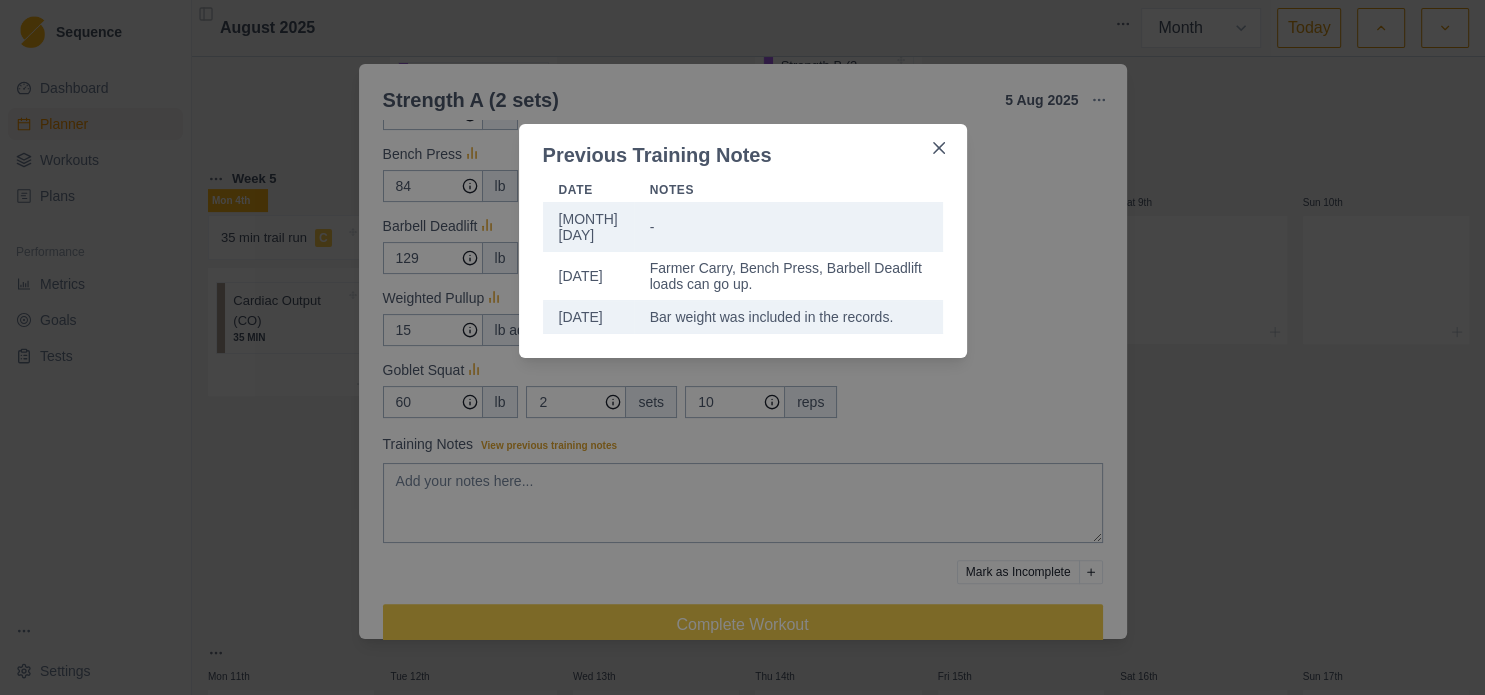 click on "Previous Training Notes Date Notes [DATE] - [DATE] Farmer Carry, Bench Press, Barbell Deadlift loads can go up. [DATE] Bar weight was included in the records." at bounding box center (742, 347) 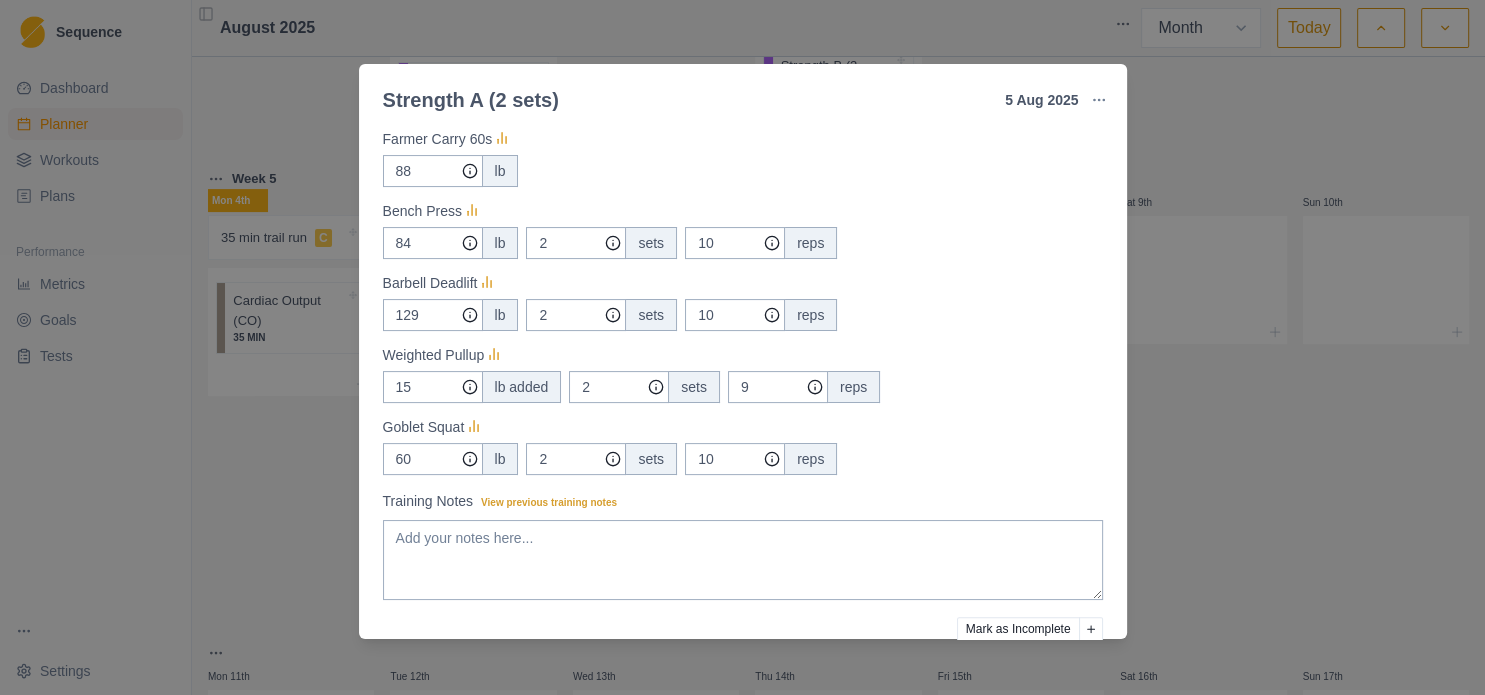 scroll, scrollTop: 464, scrollLeft: 0, axis: vertical 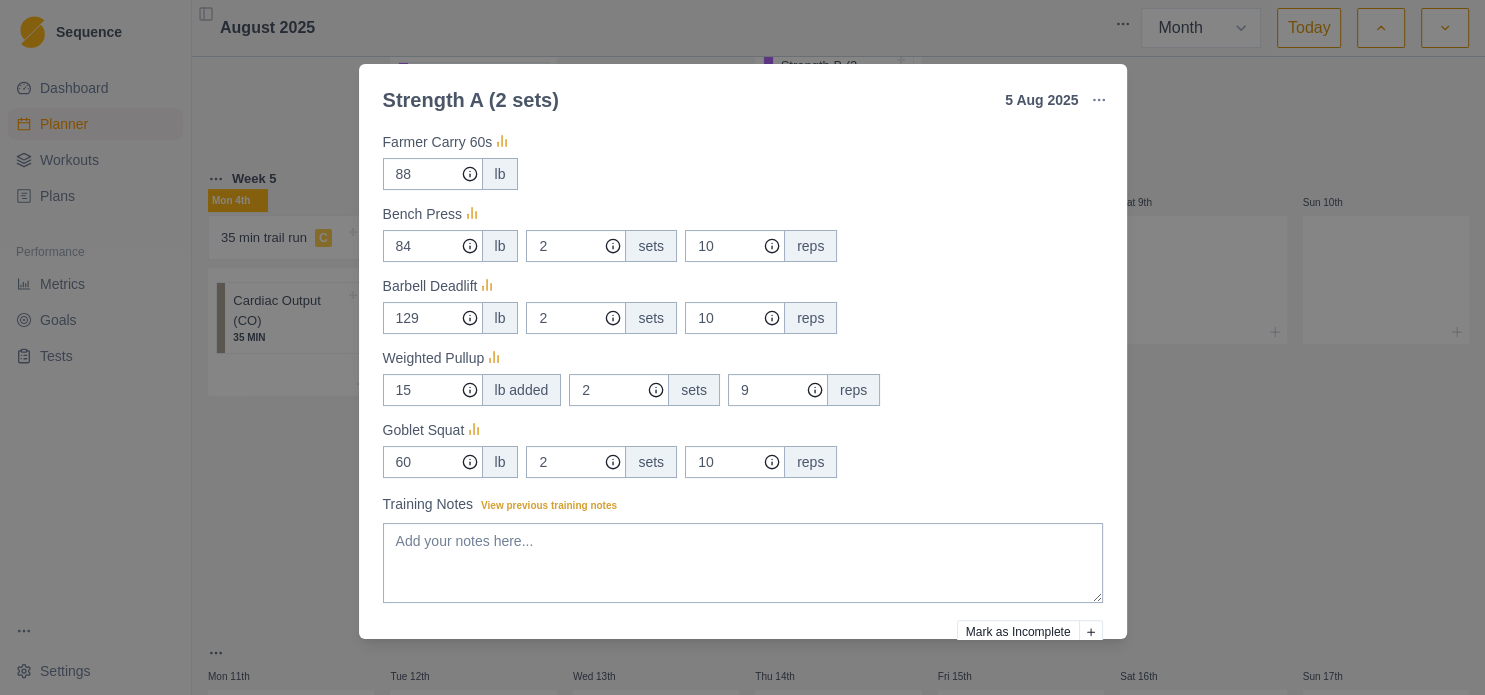 click on "Strength A ([COUNT] sets) [DATE] Link To Goal View Workout Metrics Edit Original Workout Reschedule Workout Remove From Schedule Strength / Power Duration:  - 2 Sets of Each Pair of Exercises View workout details Actual Workout Duration 0 minutes Feeling (1 = Low – 10 = High) Motivation (1 = Low – 10 = High) Performance (1 = Low – 10 = High) RPE (1 = Low – 10 = High) Measures Kneeling Ab-wheel  Roll-Out 0 at bodyweight 2 sets 10 reps Farmer Carry 60s 88 lb Bench Press 84 lb 2 sets 10 reps Barbell Deadlift 129 lb 2 sets 10 reps Weighted Pullup 15 lb added 2 sets 9 reps Goblet Squat 60 lb 2 sets 10 reps Training Notes View previous training notes Mark as Incomplete Complete Workout" at bounding box center (742, 347) 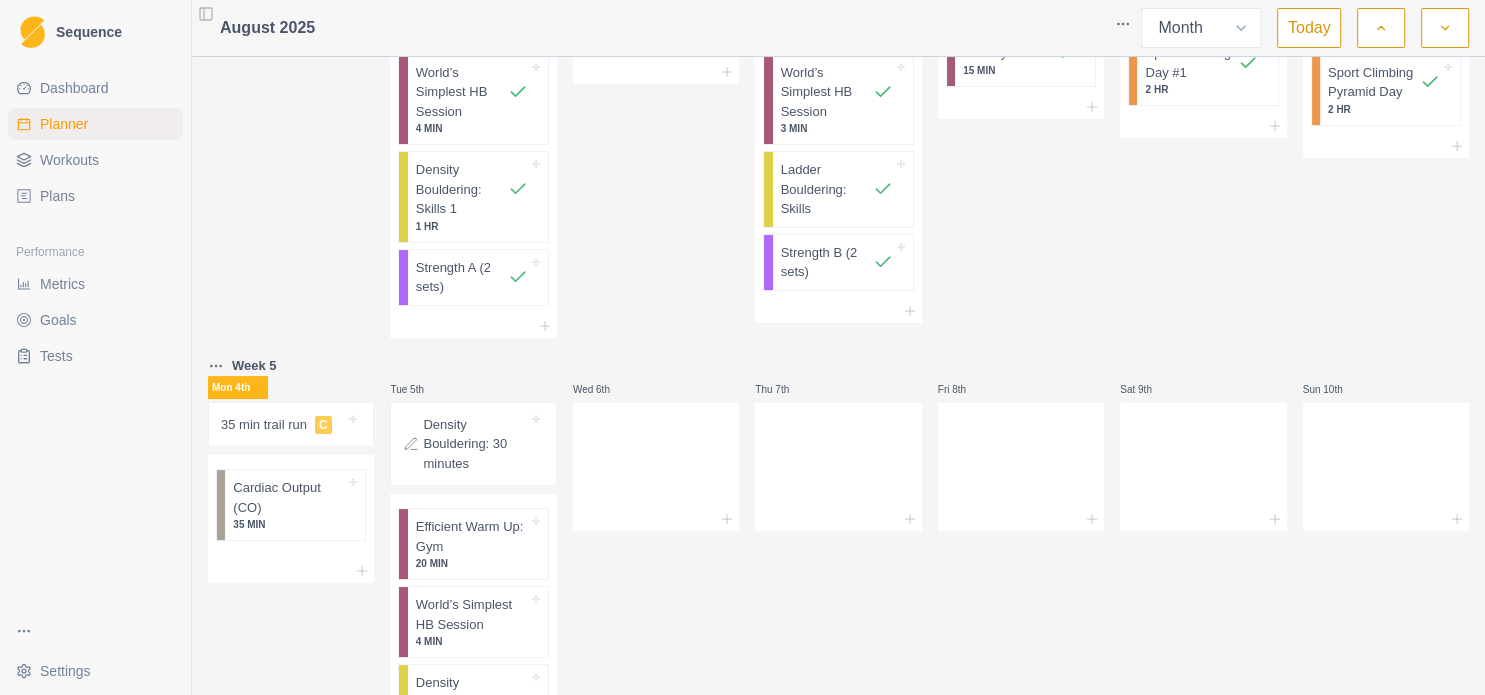 scroll, scrollTop: 0, scrollLeft: 0, axis: both 